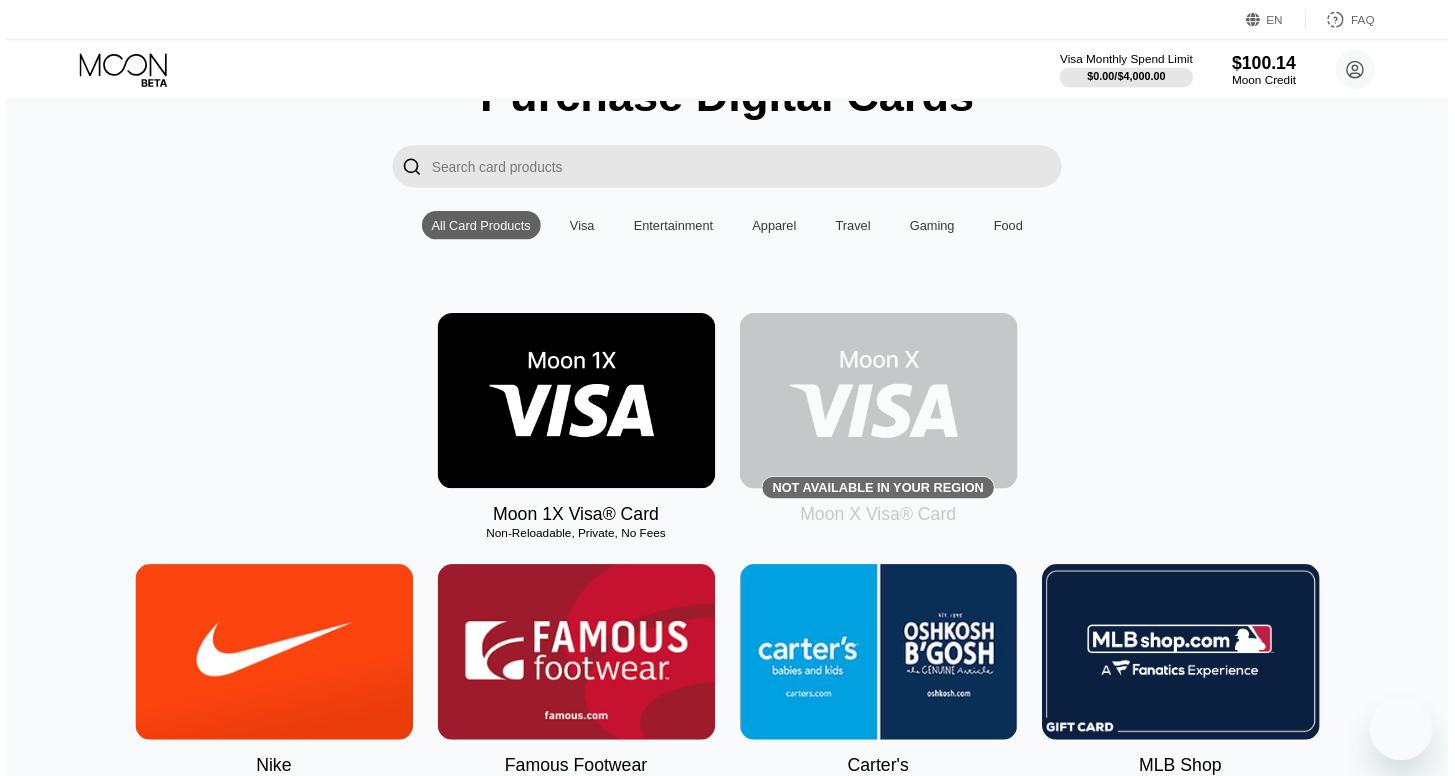 scroll, scrollTop: 0, scrollLeft: 0, axis: both 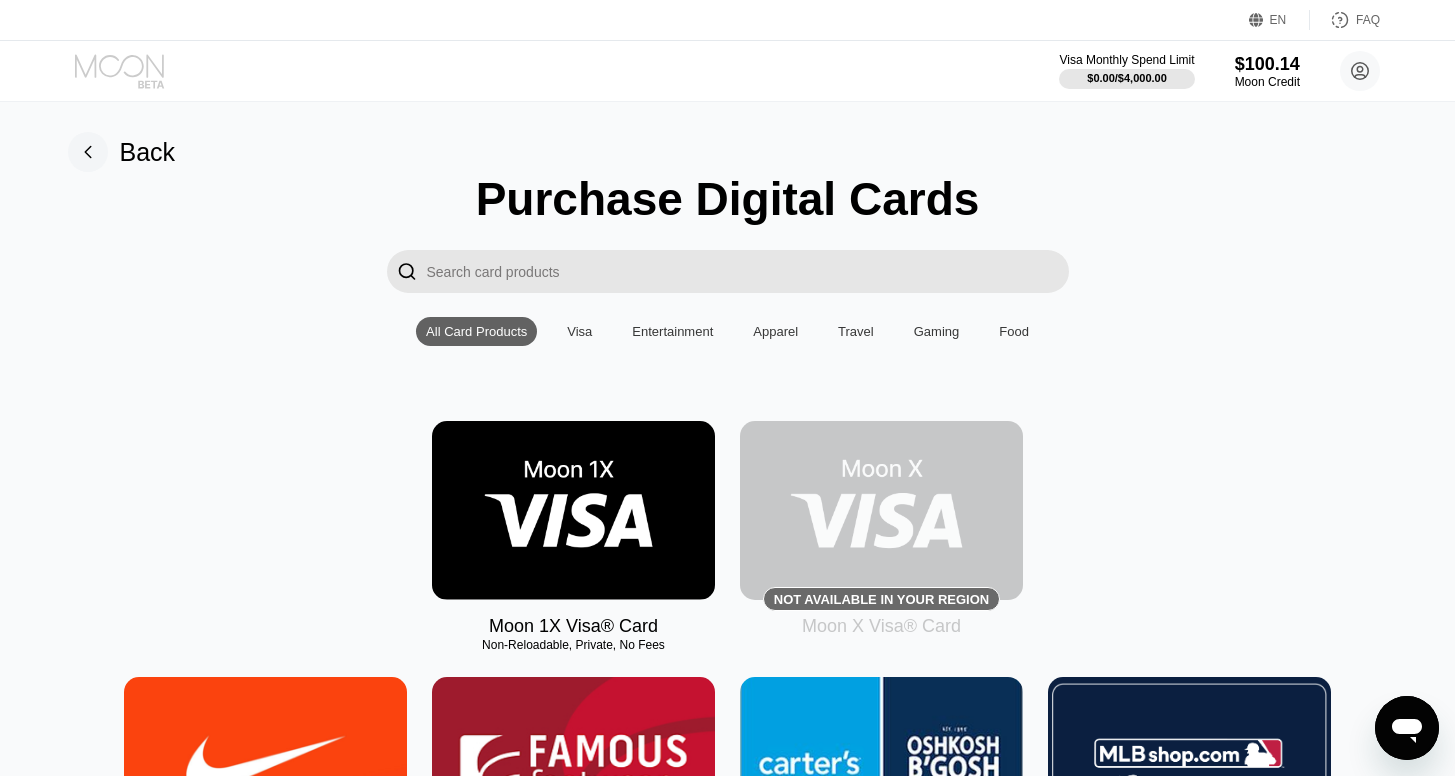 click 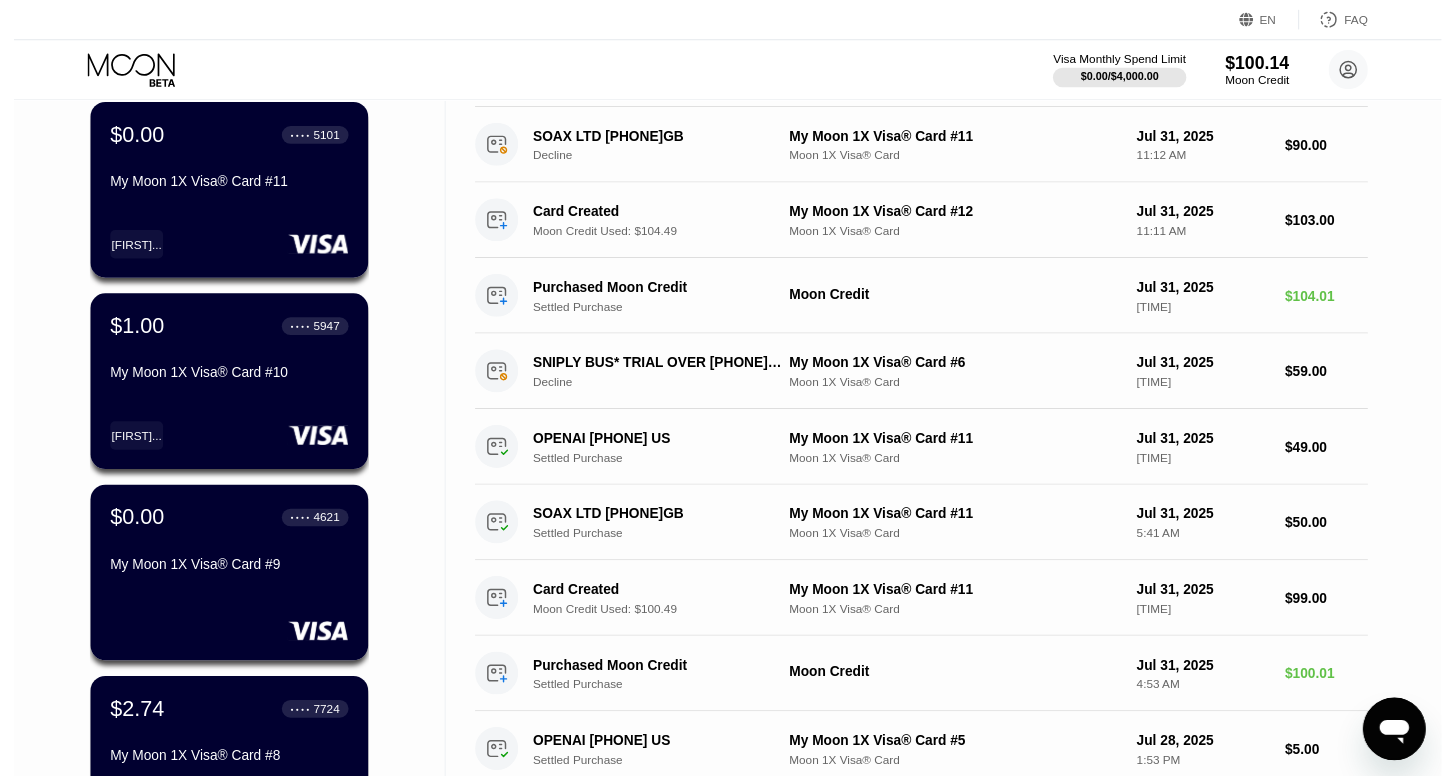 scroll, scrollTop: 0, scrollLeft: 0, axis: both 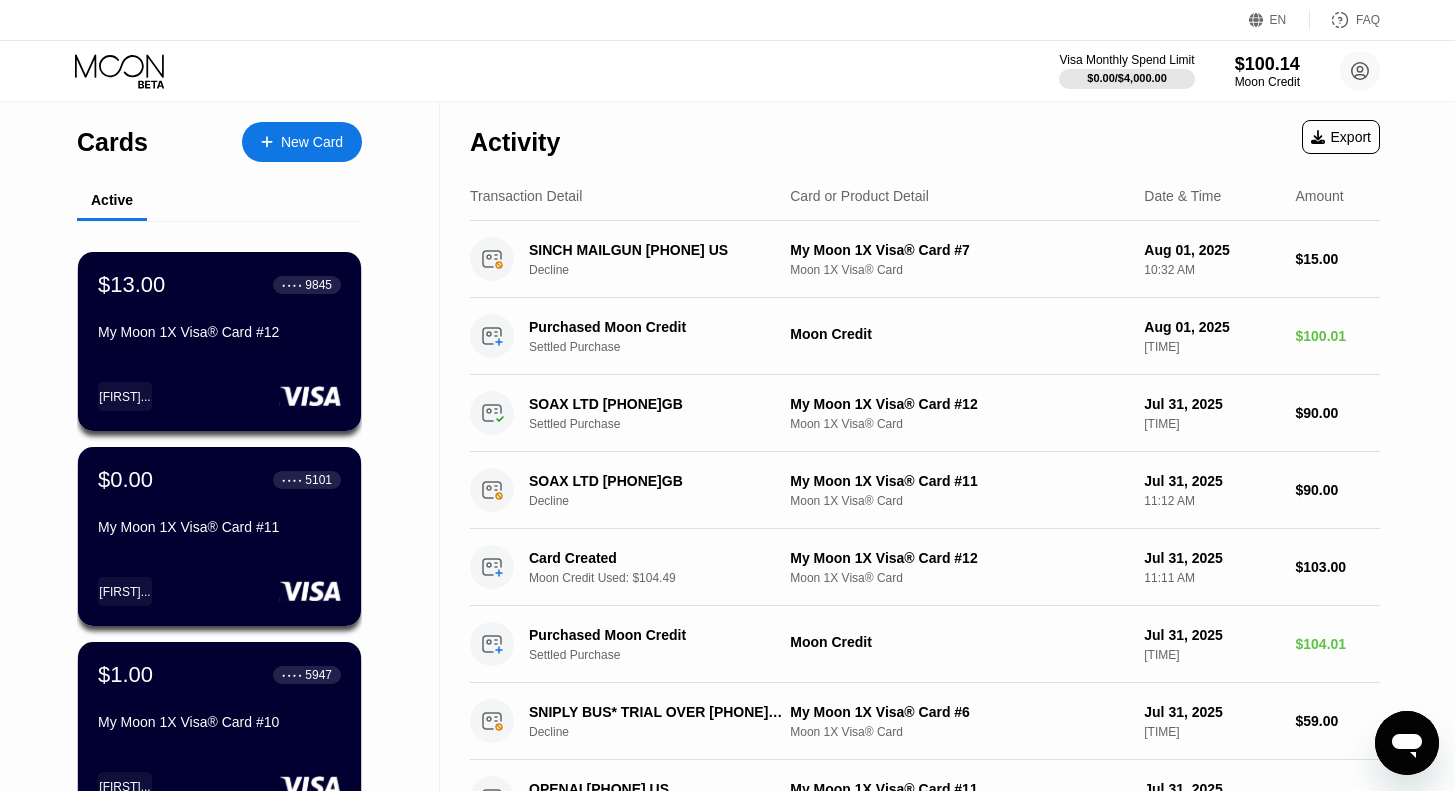 click on "New Card" at bounding box center (312, 142) 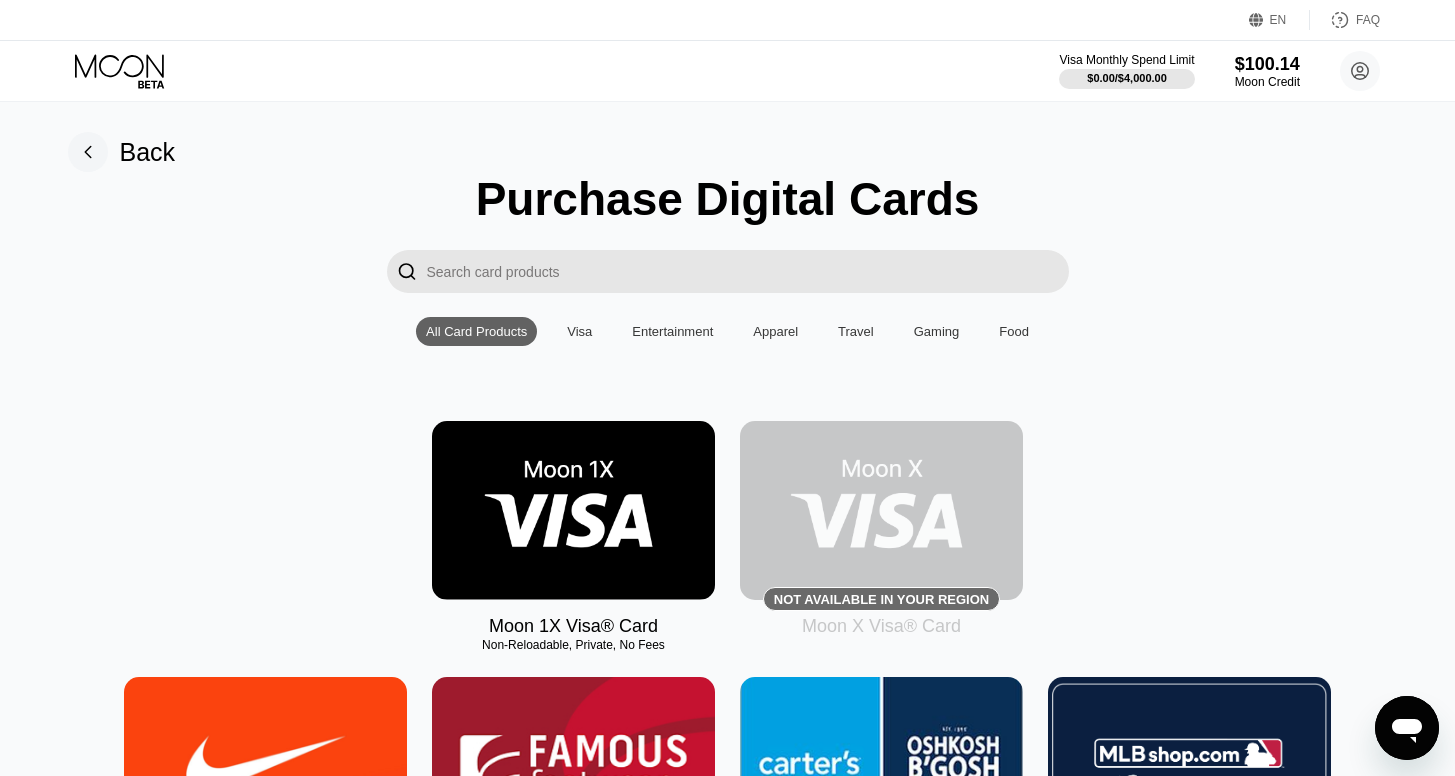 click at bounding box center [573, 510] 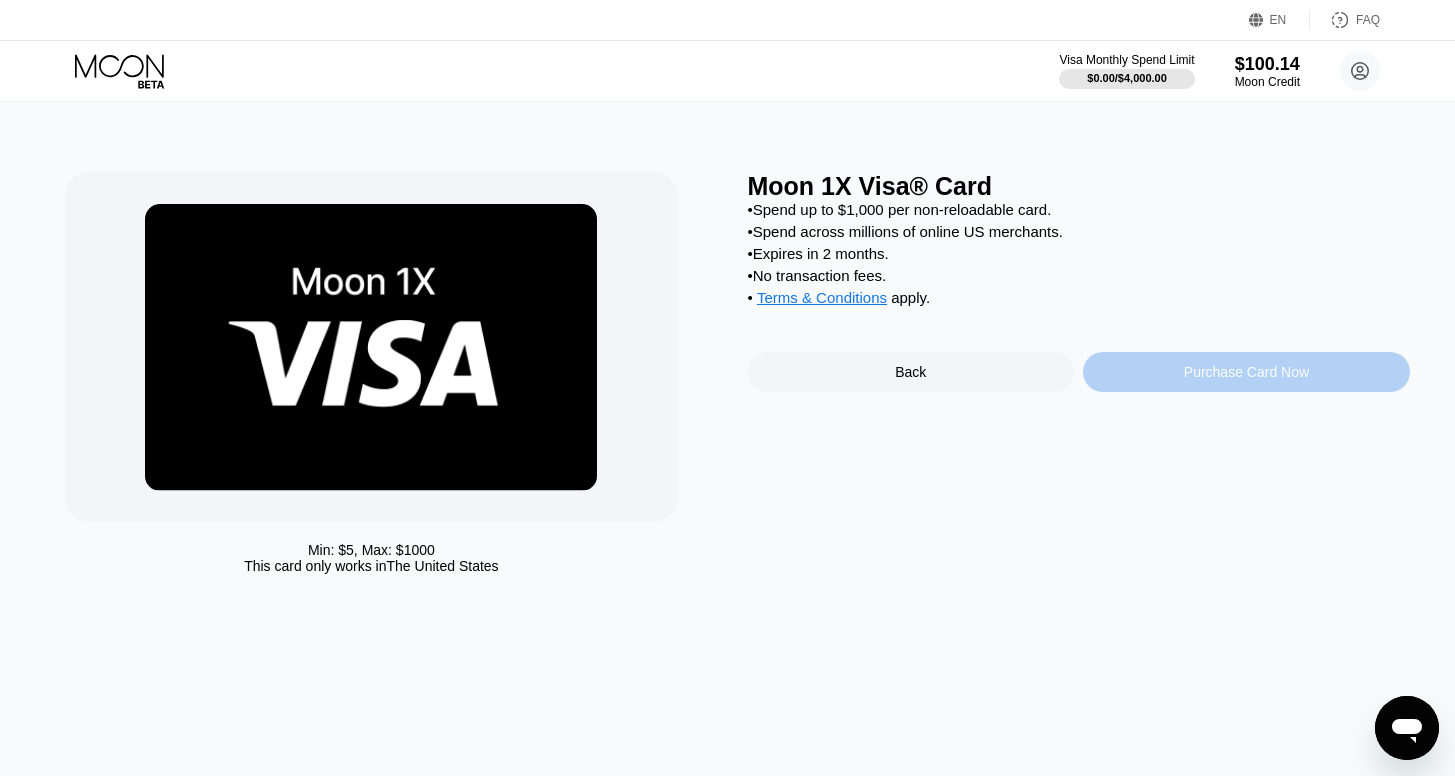 click on "Purchase Card Now" at bounding box center (1246, 372) 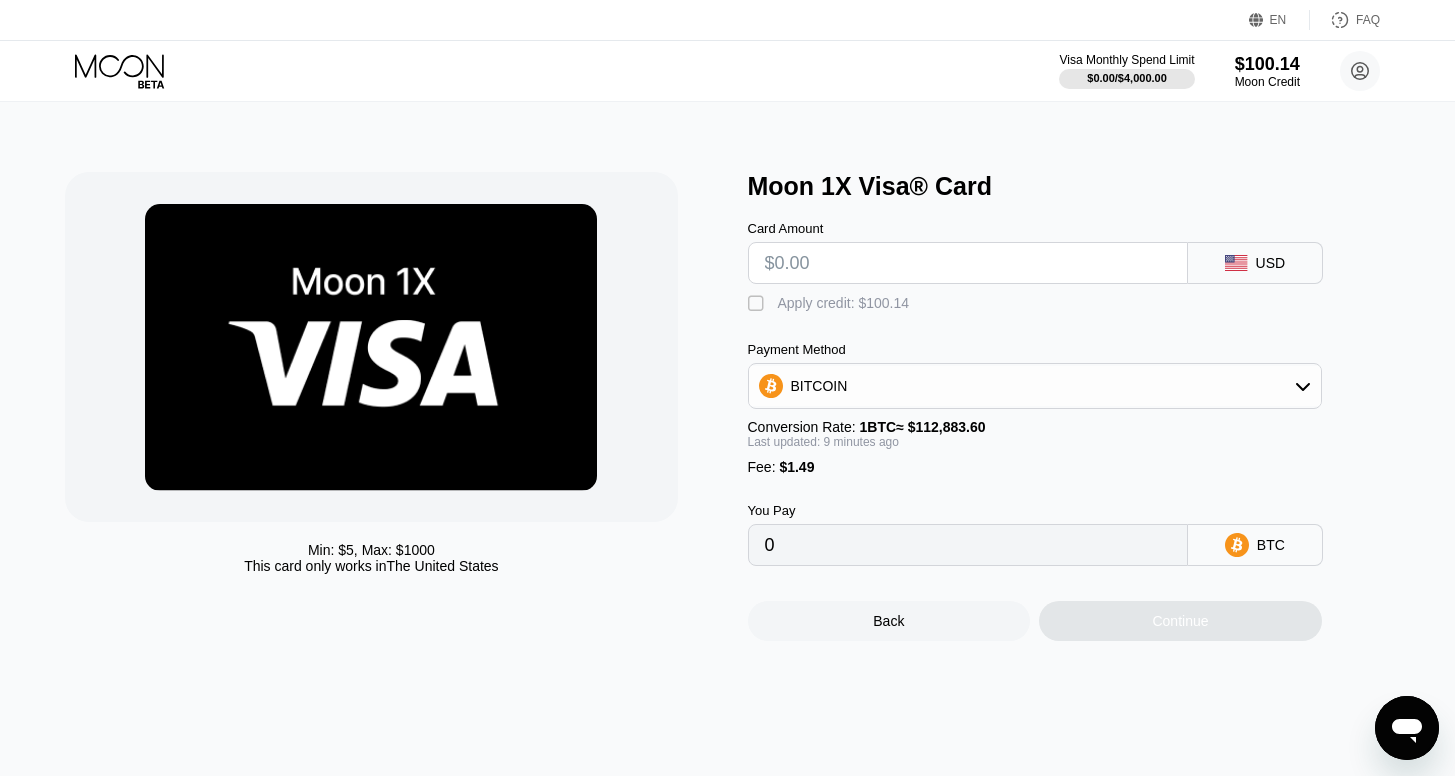 click at bounding box center [968, 263] 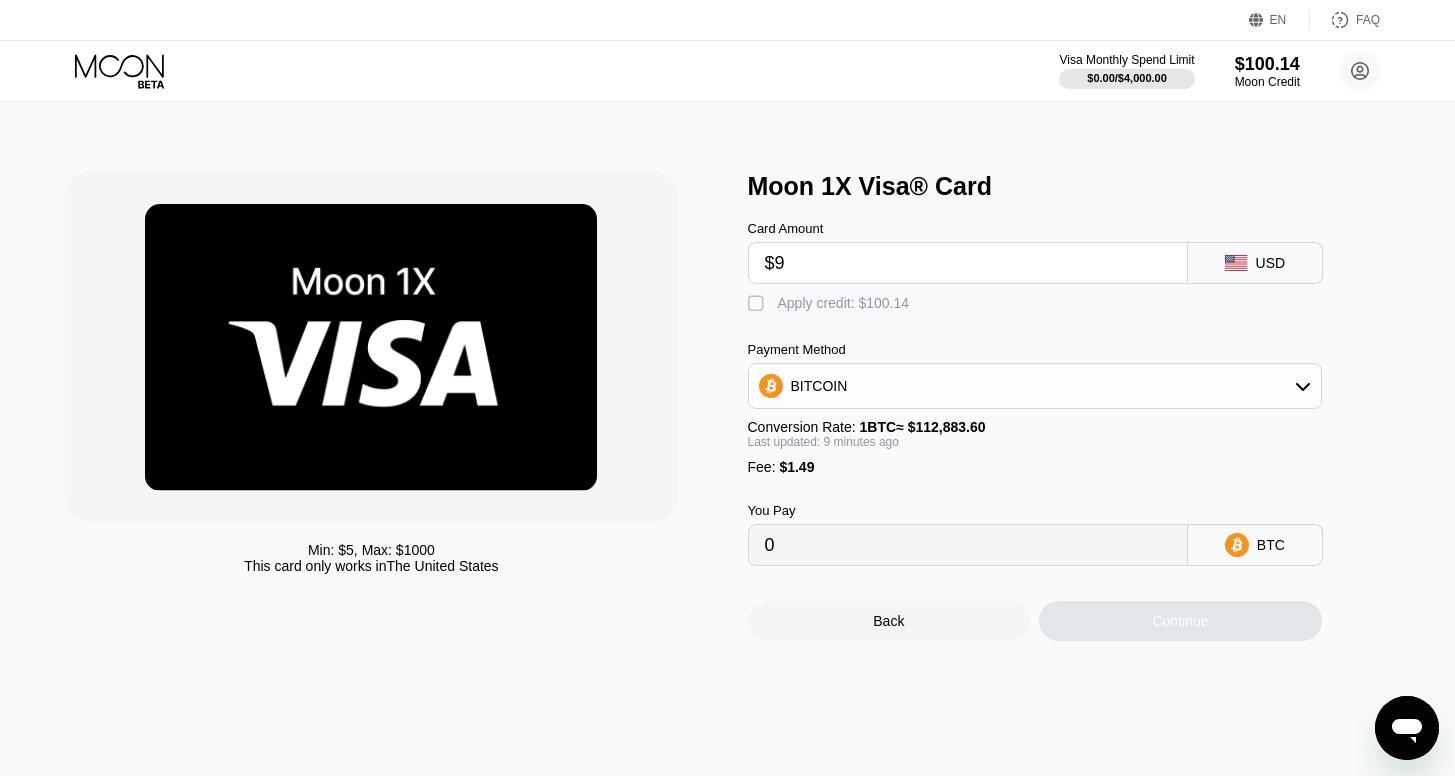type on "$99" 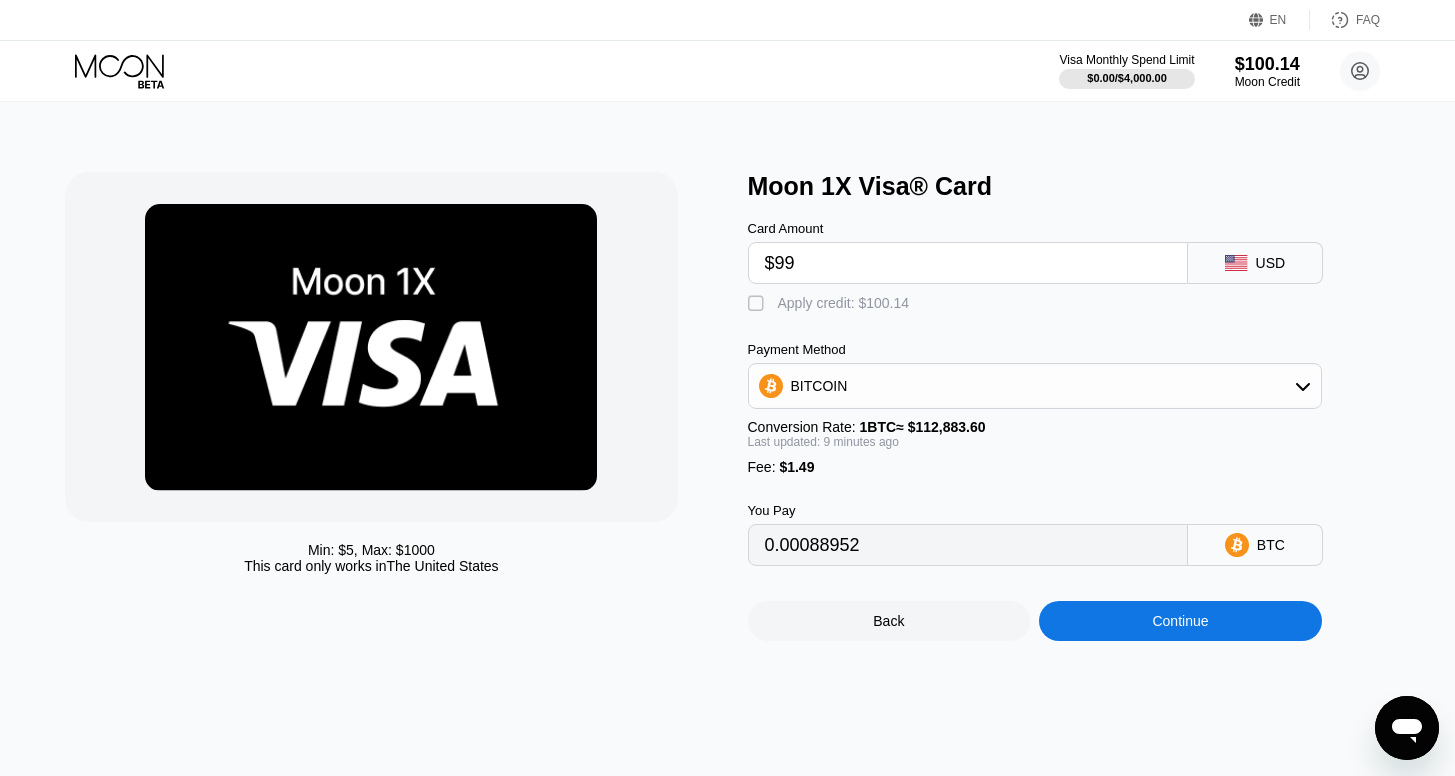 type on "0.00088952" 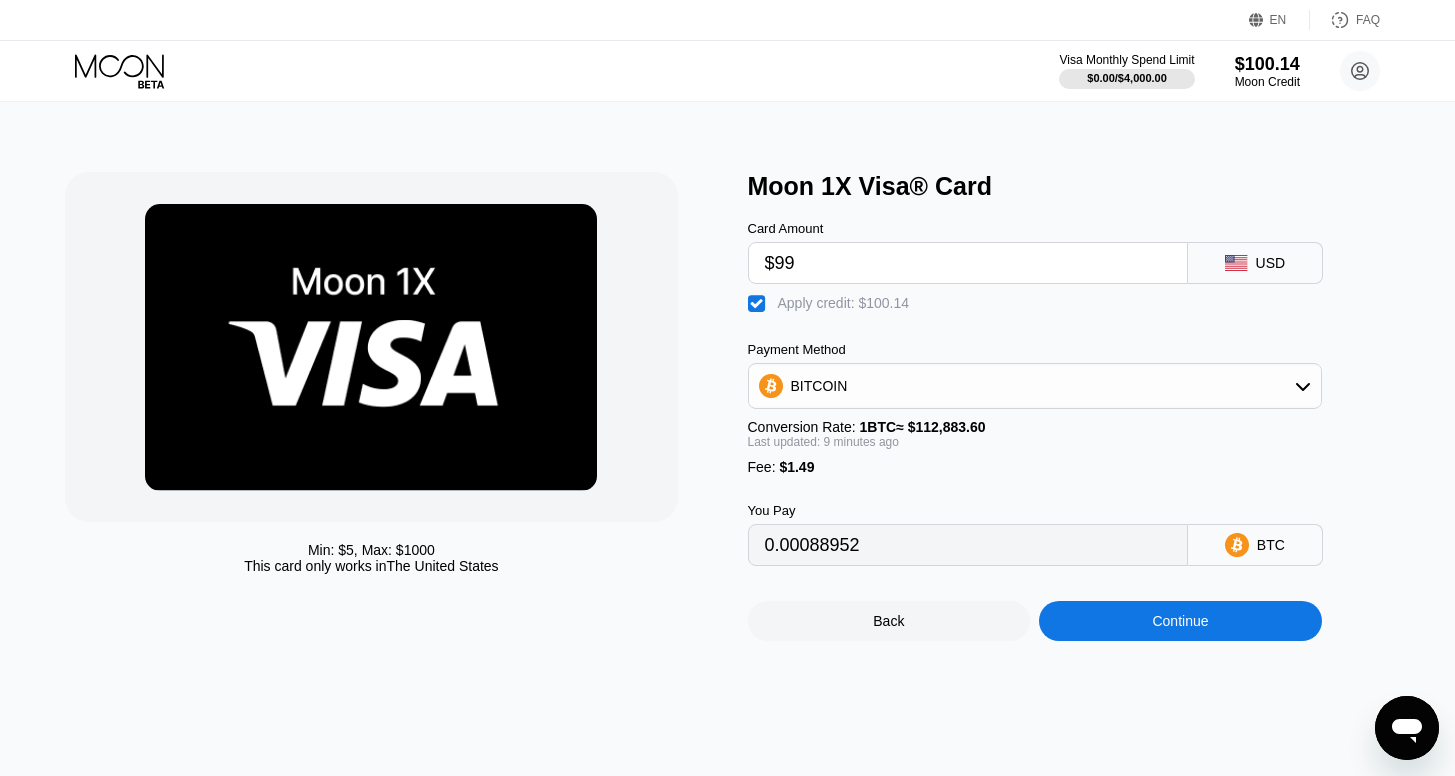 type on "0.0000031" 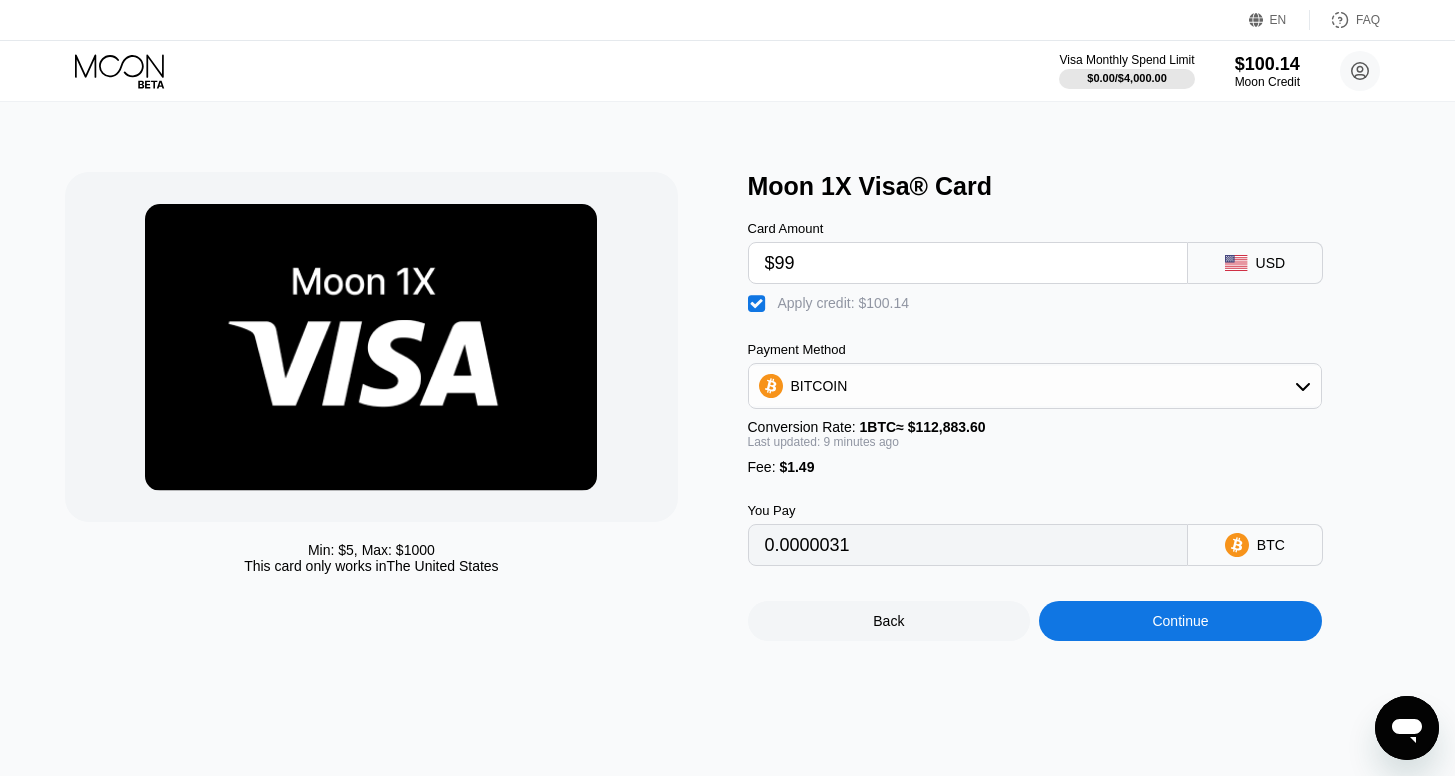 click on "Continue" at bounding box center (1180, 621) 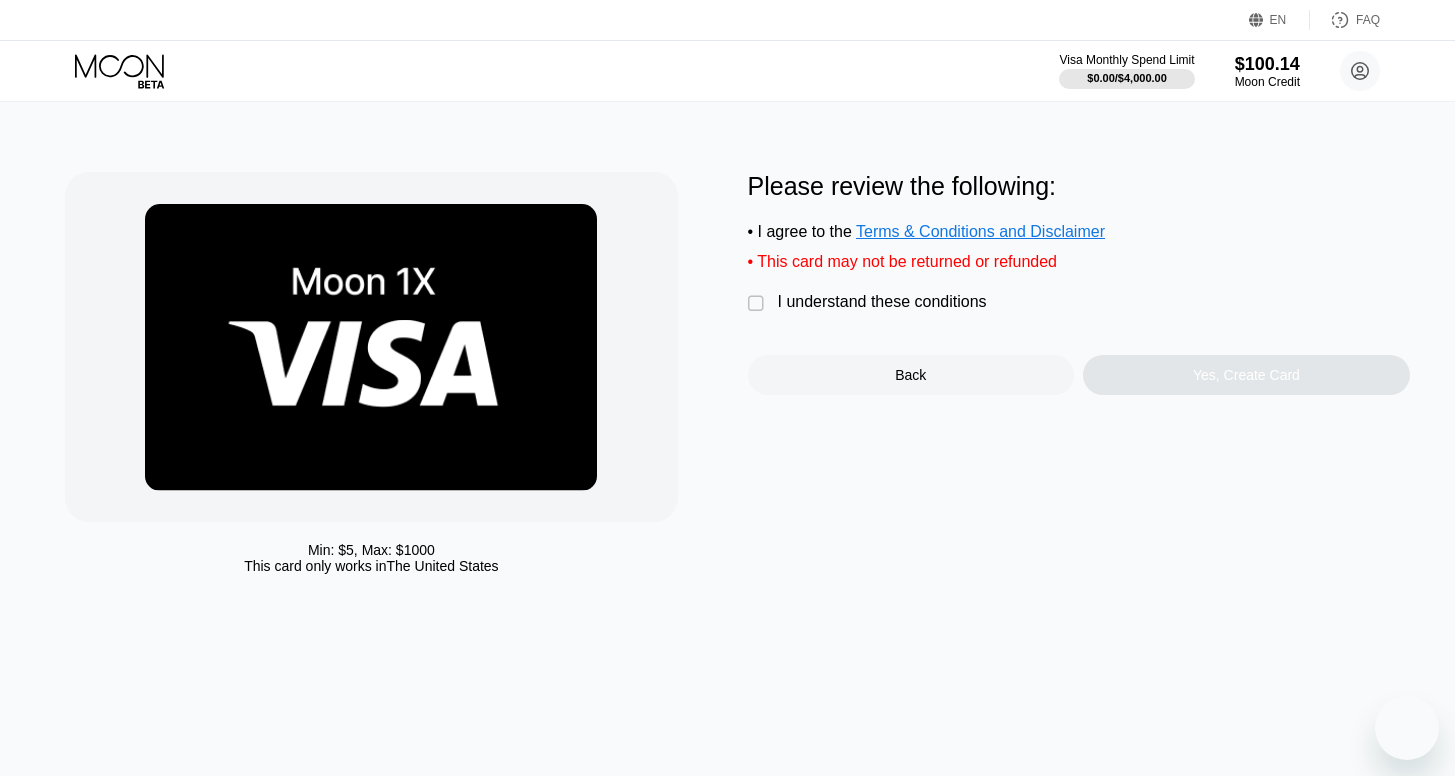 scroll, scrollTop: 0, scrollLeft: 0, axis: both 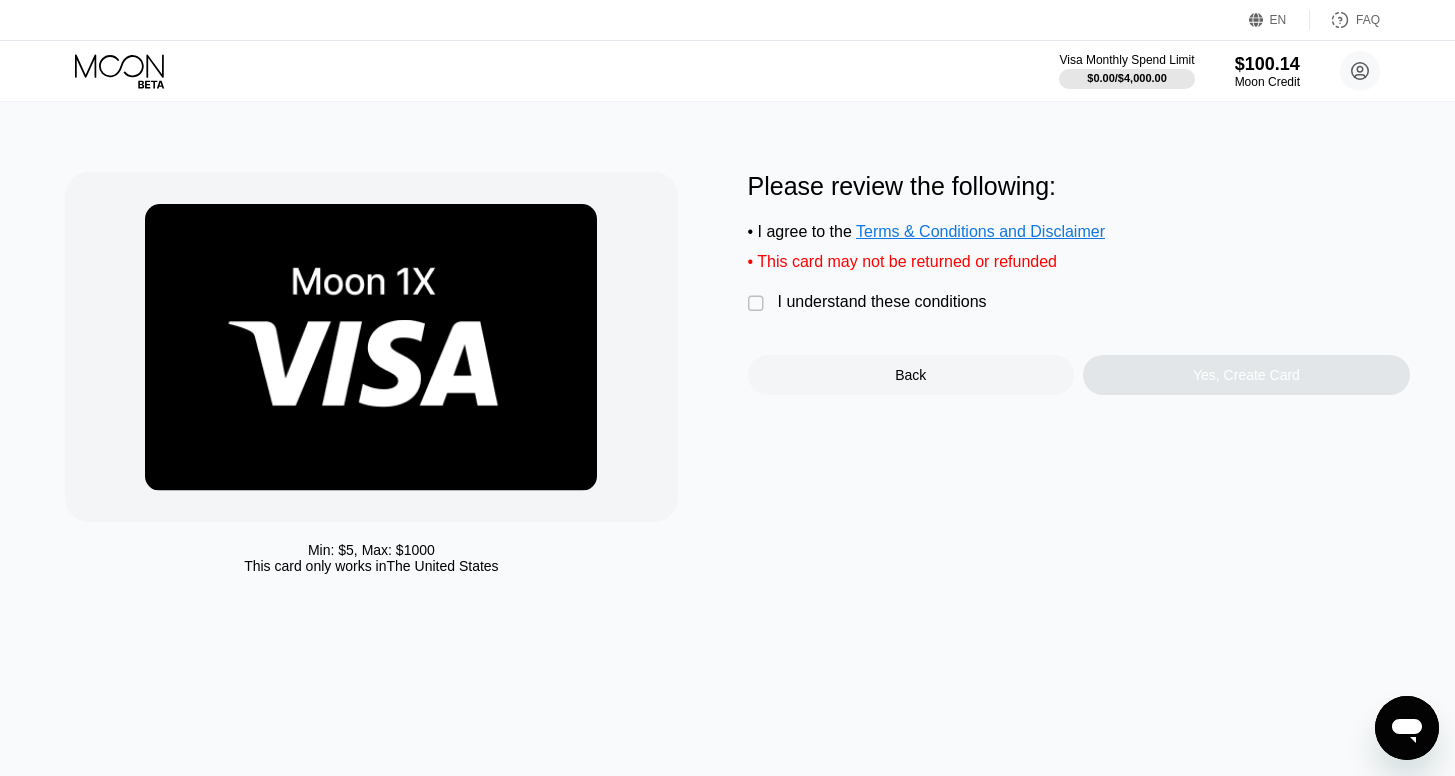 click on "I understand these conditions" at bounding box center [882, 302] 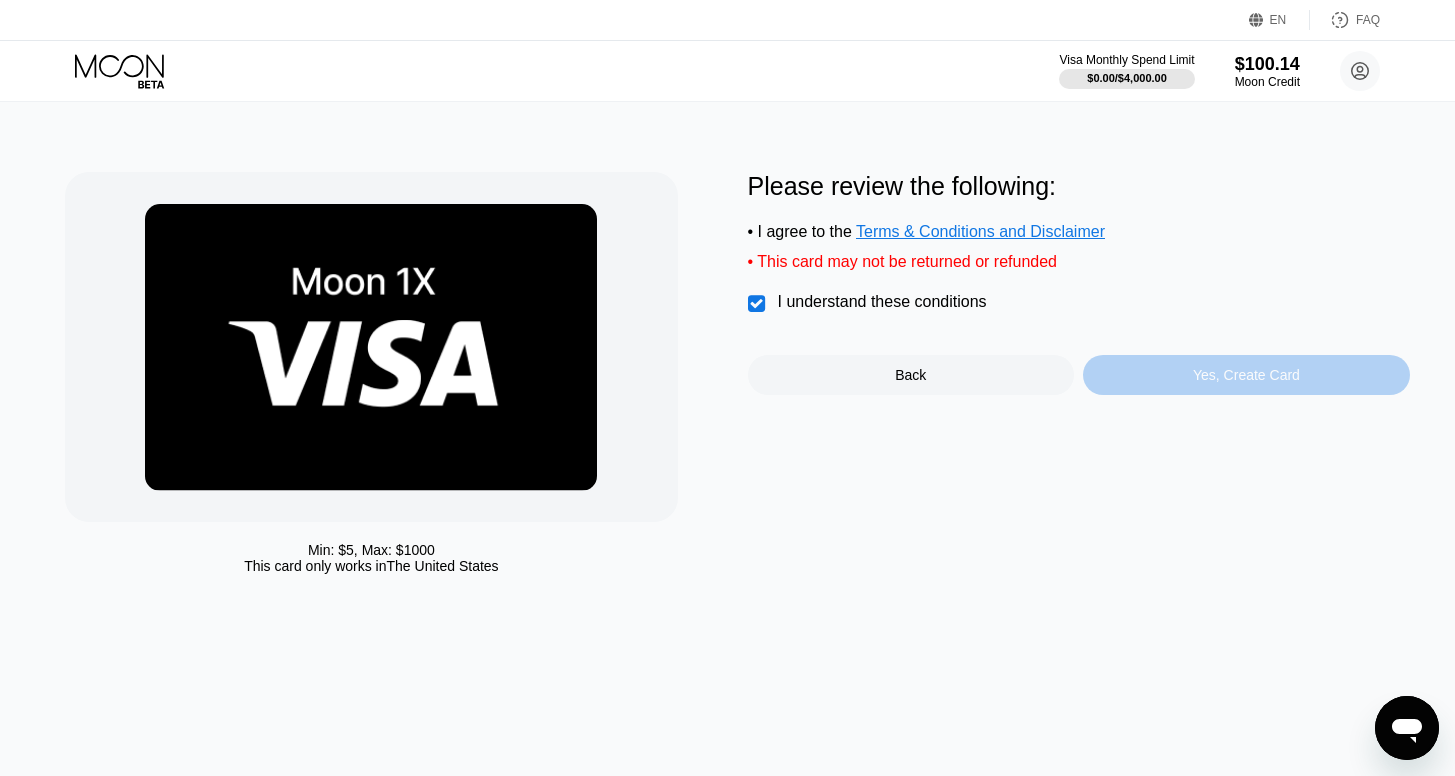 click on "Yes, Create Card" at bounding box center (1246, 375) 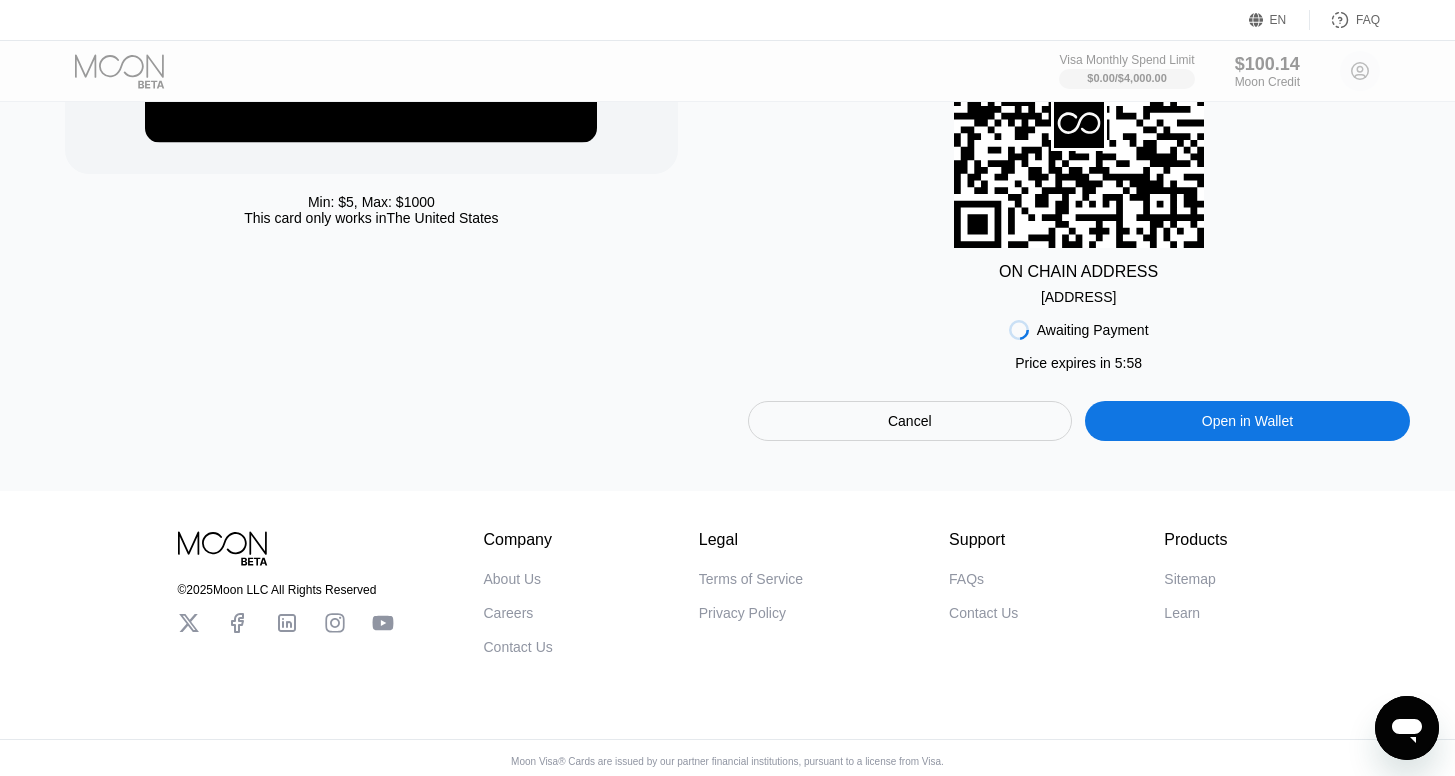 scroll, scrollTop: 382, scrollLeft: 0, axis: vertical 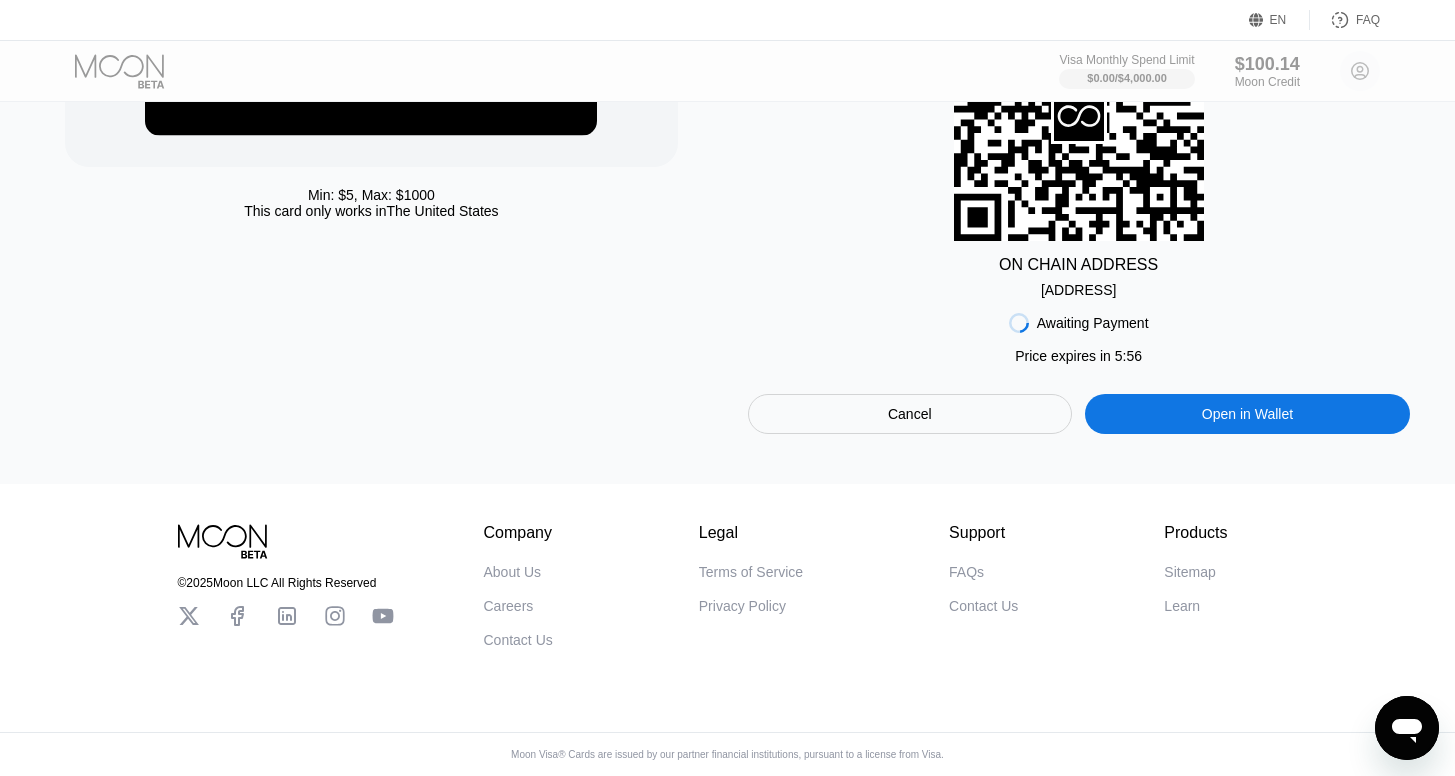 click on "Cancel" at bounding box center [910, 414] 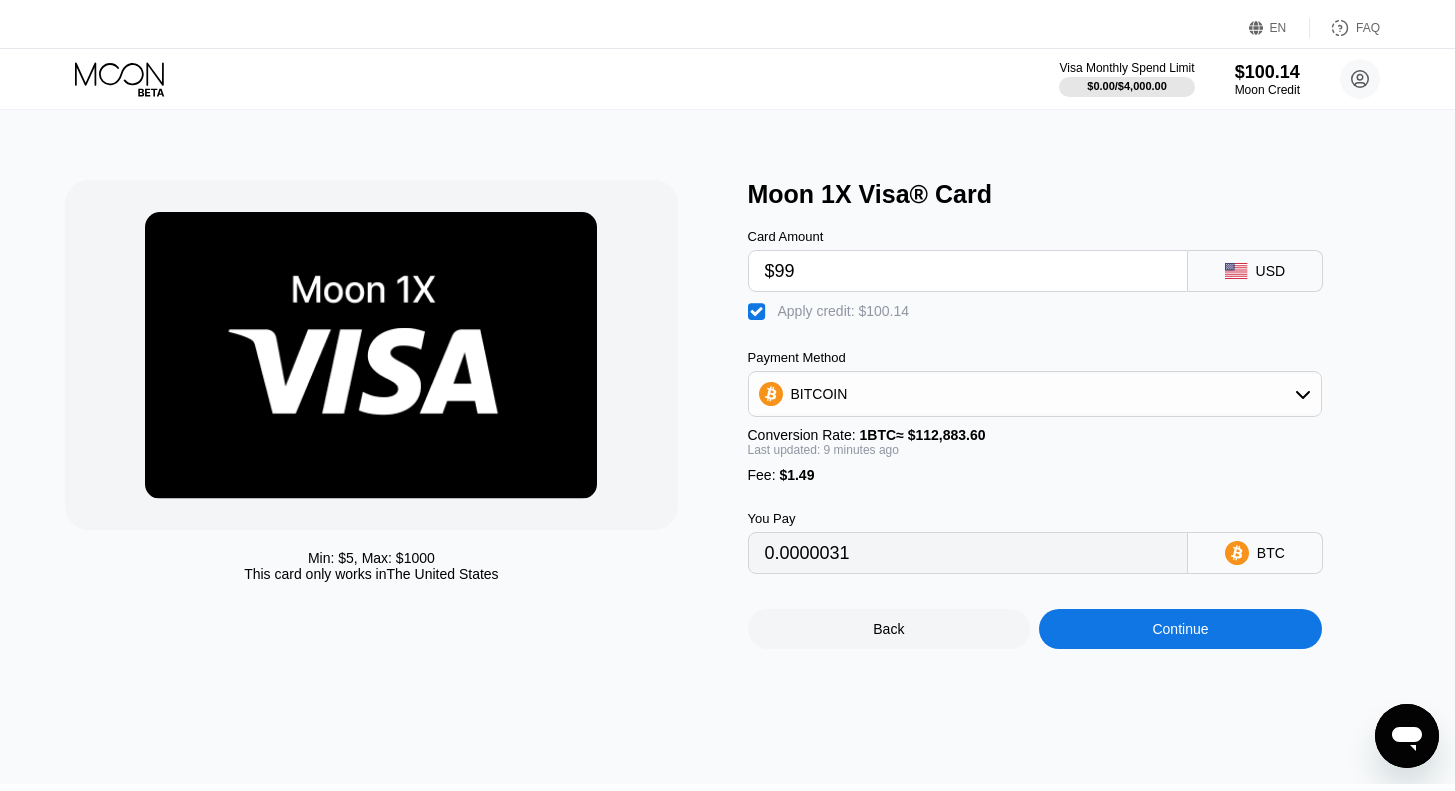 scroll, scrollTop: 0, scrollLeft: 0, axis: both 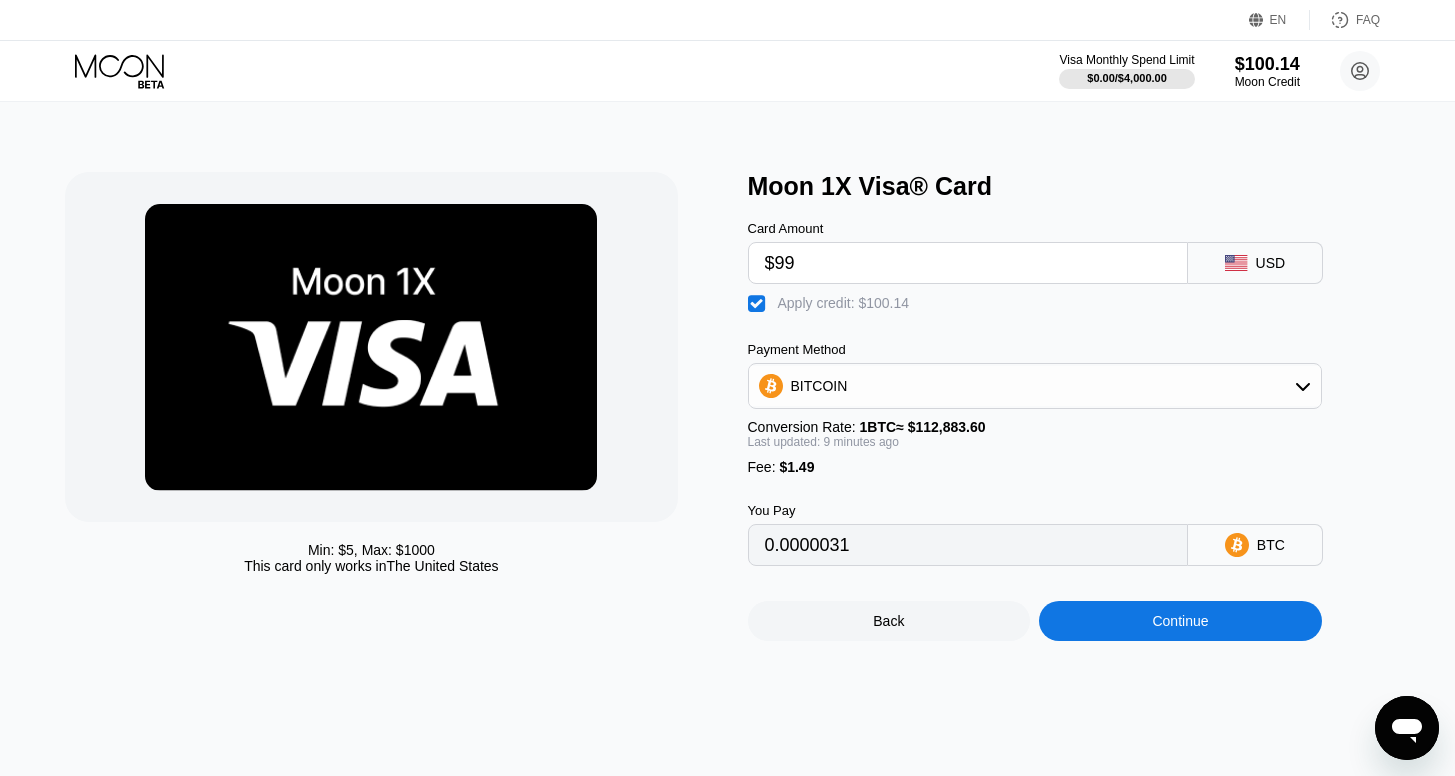 click on "$99" at bounding box center (968, 263) 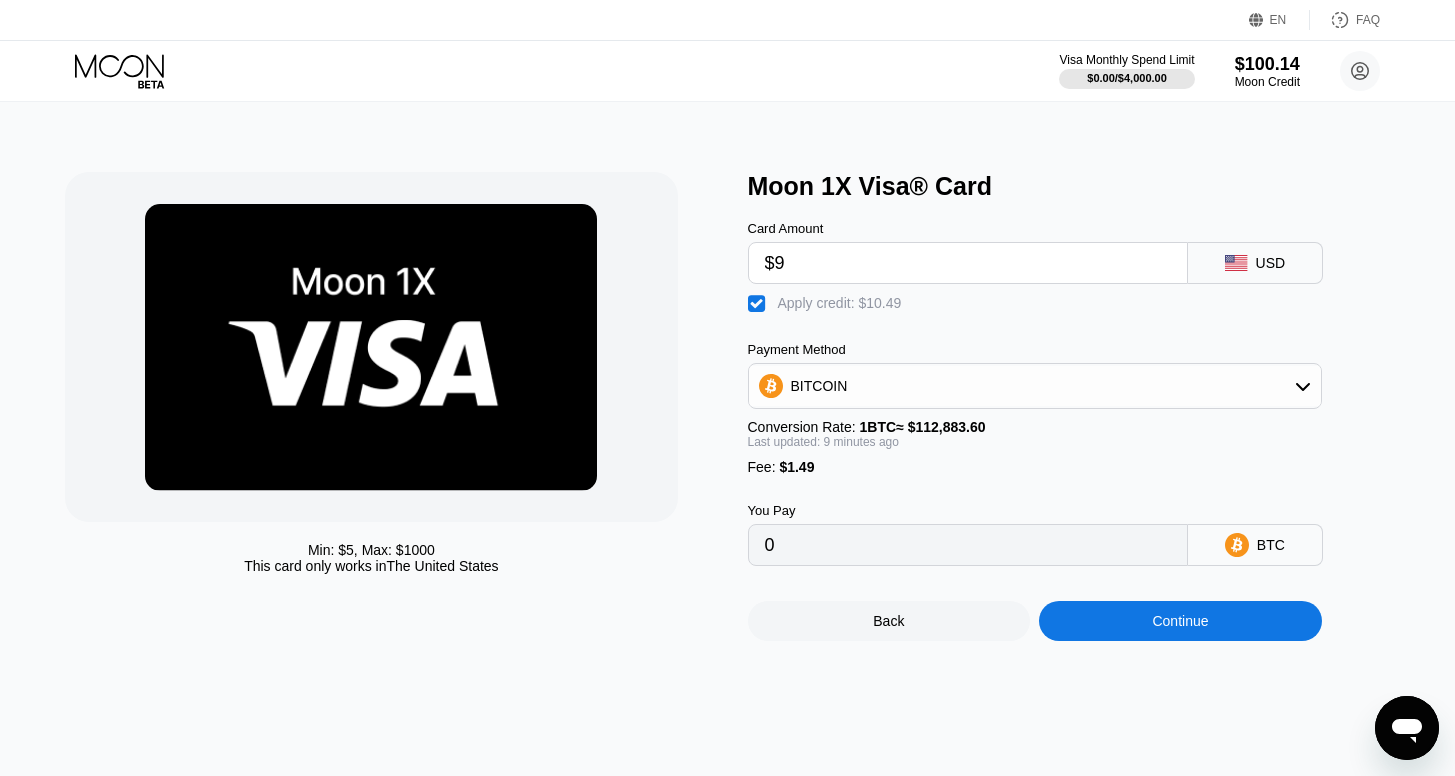 type on "0" 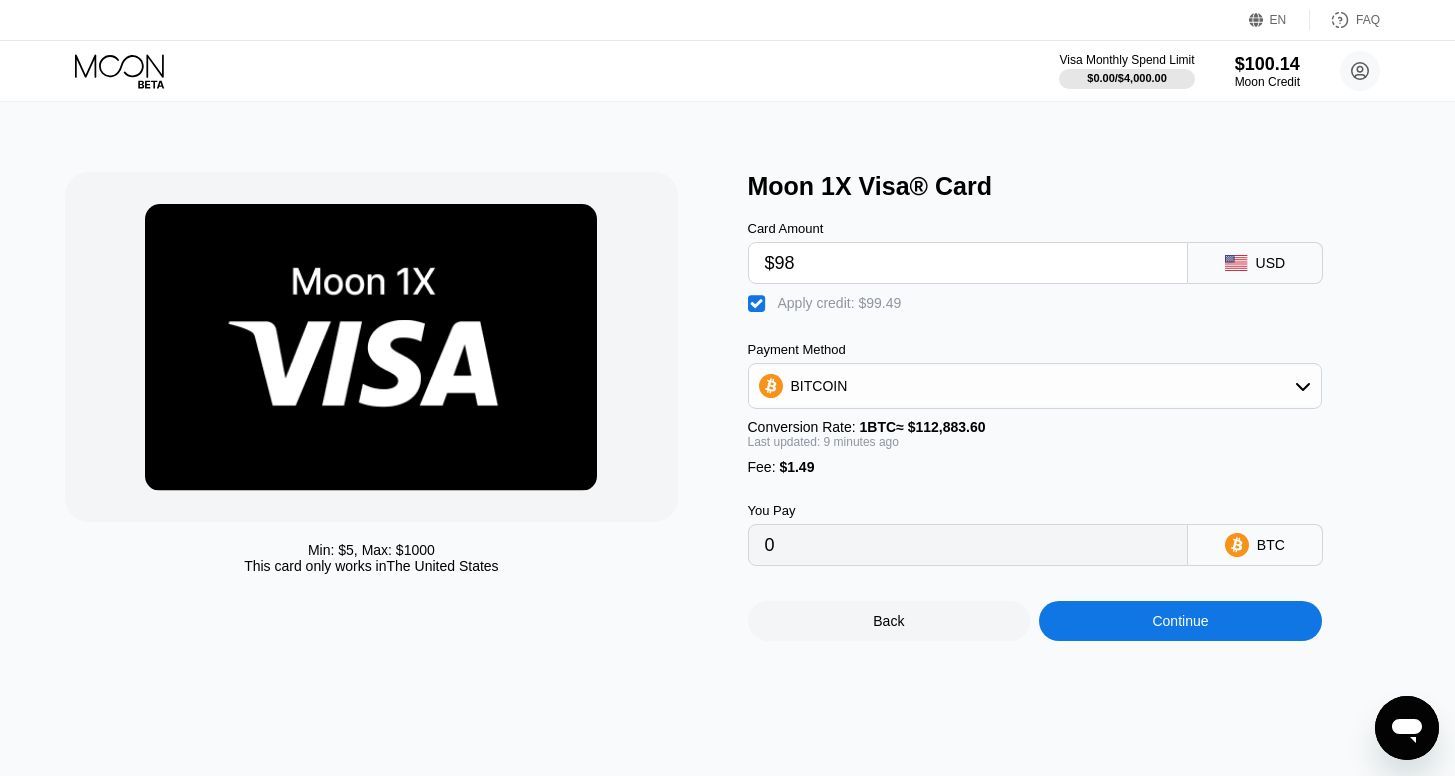 type on "$98" 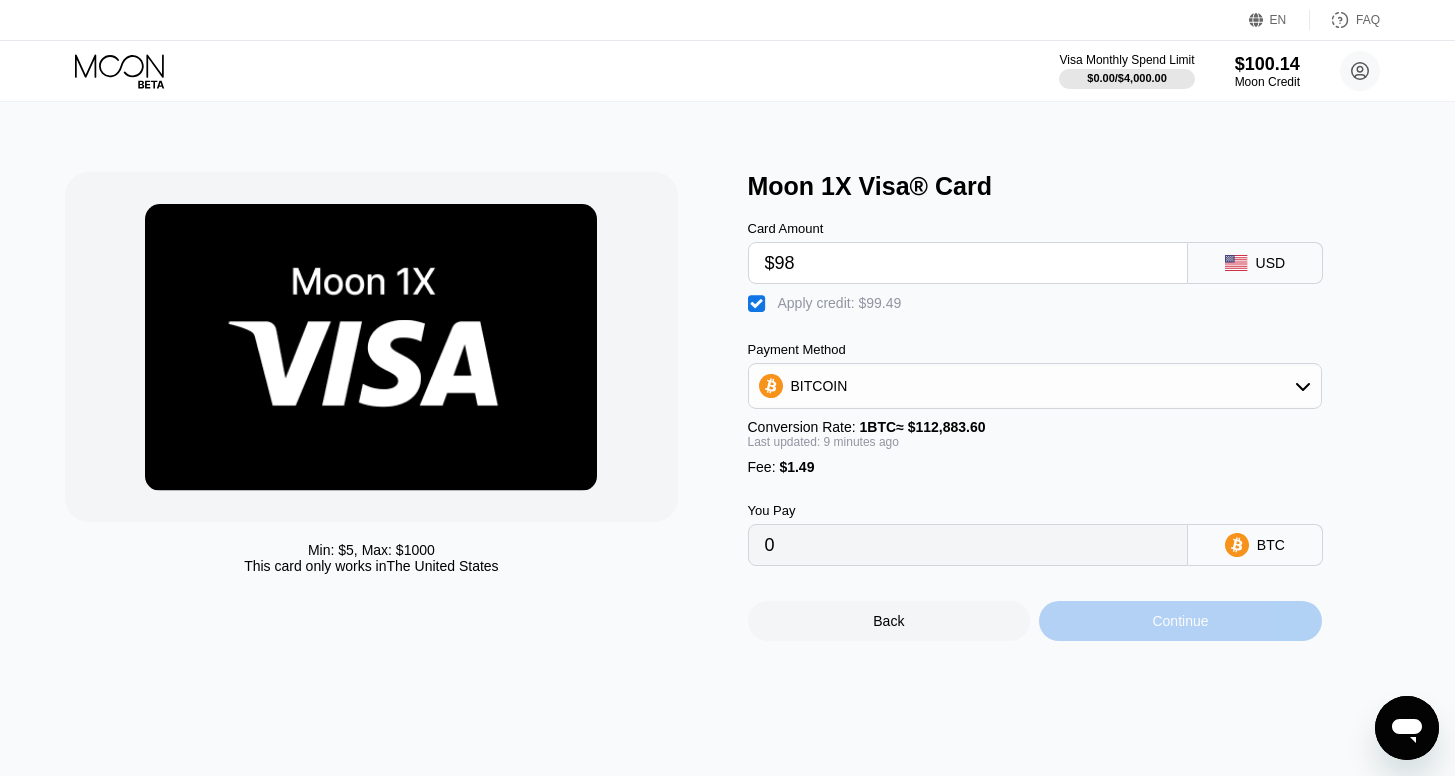 click on "Continue" at bounding box center (1180, 621) 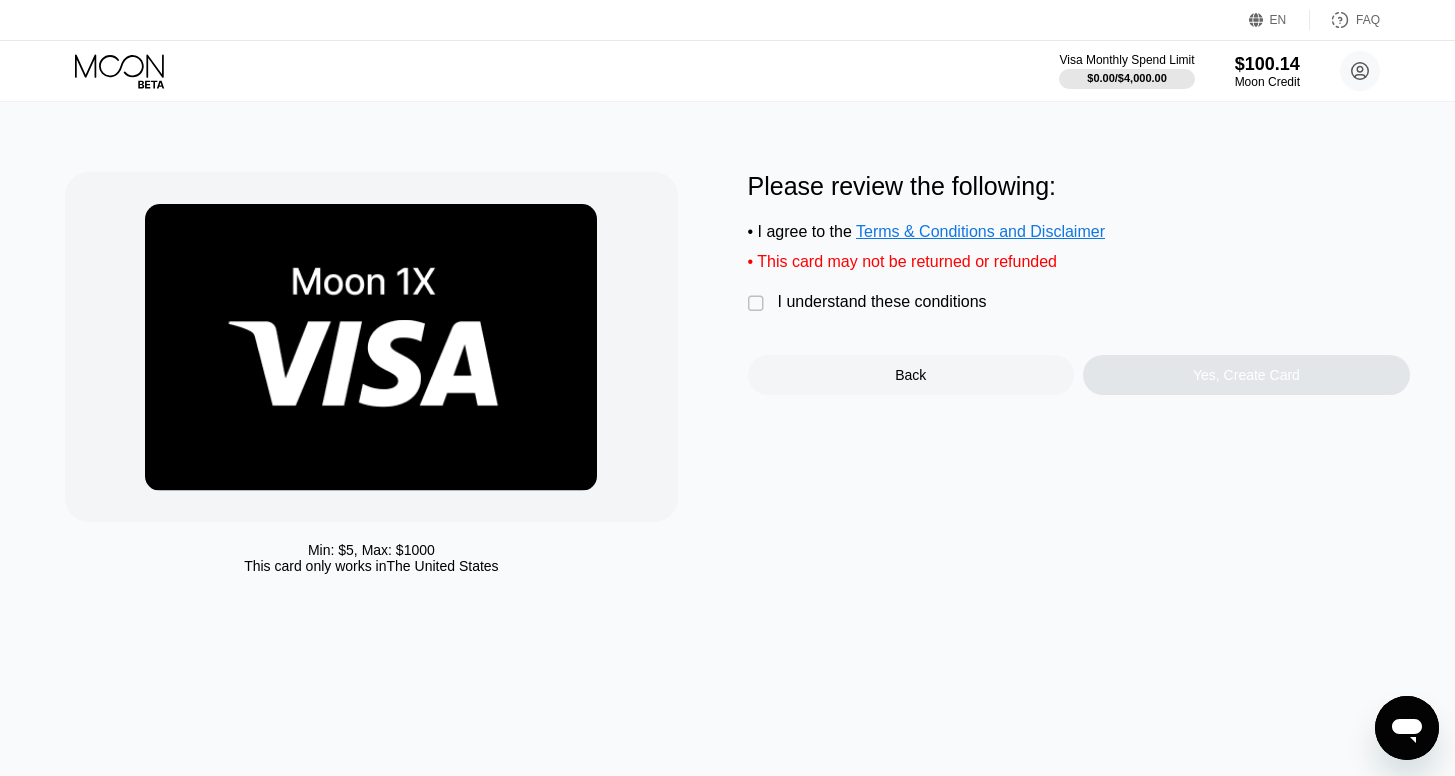 click on " I understand these conditions" at bounding box center [872, 303] 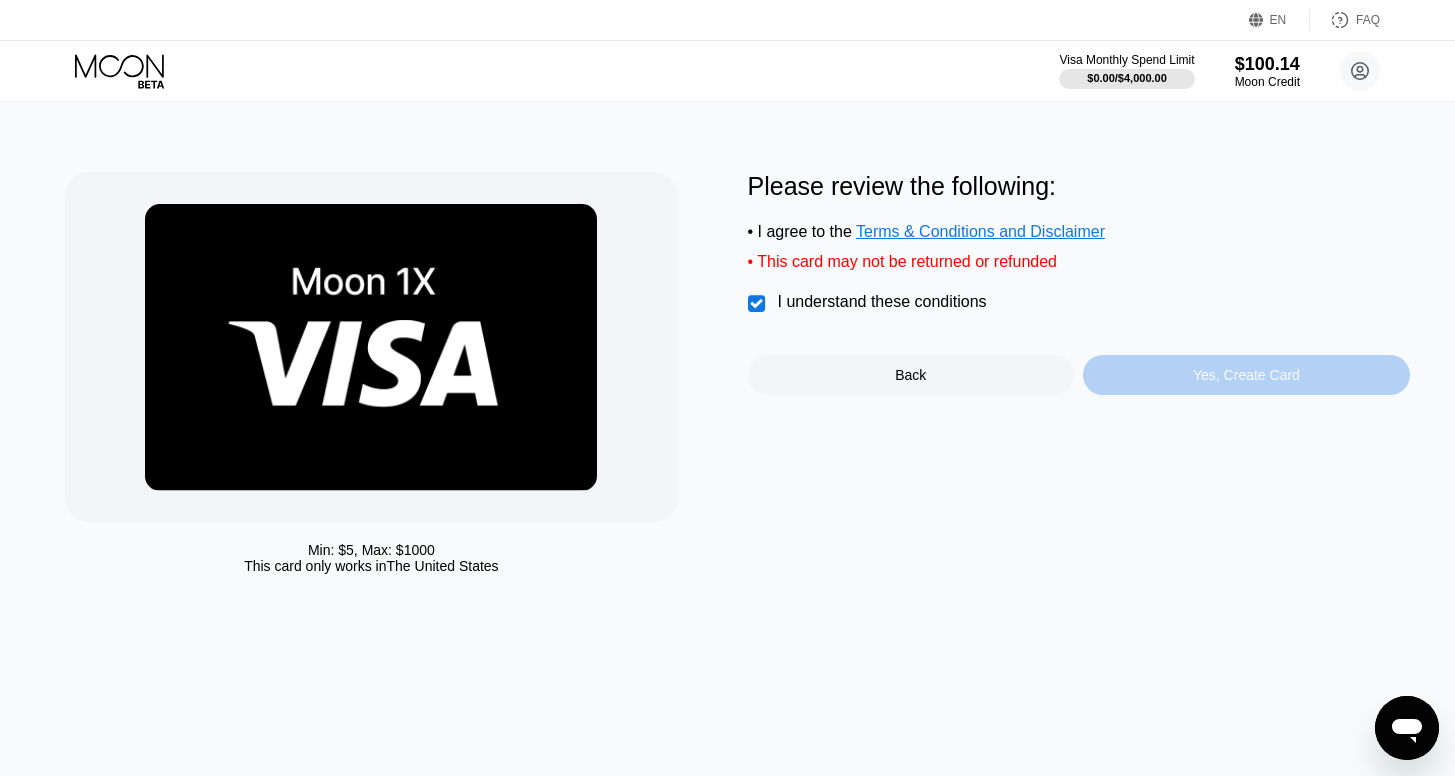 click on "Yes, Create Card" at bounding box center (1246, 375) 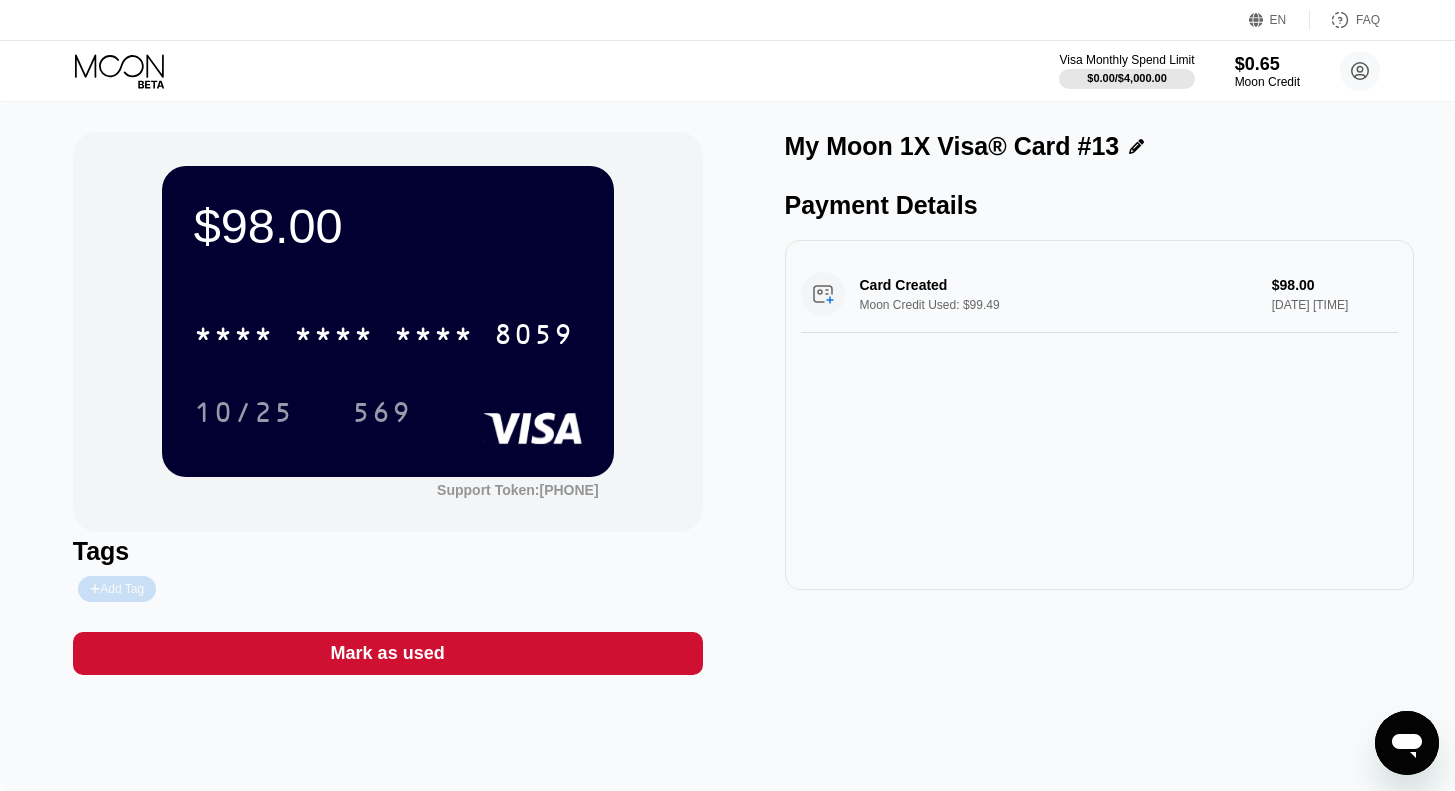 click on "Add Tag" at bounding box center (117, 589) 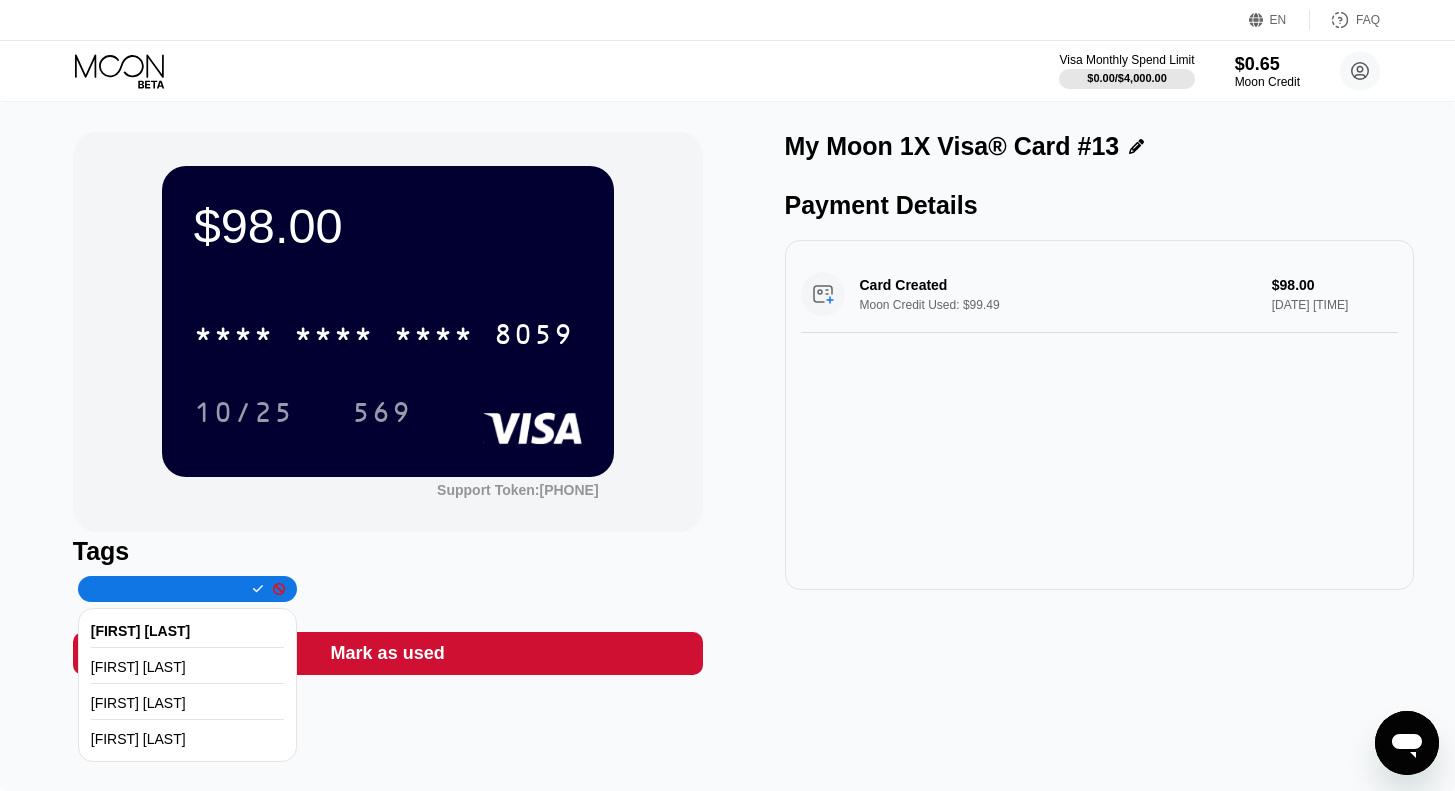 click on "Susanne Smith" at bounding box center (188, 631) 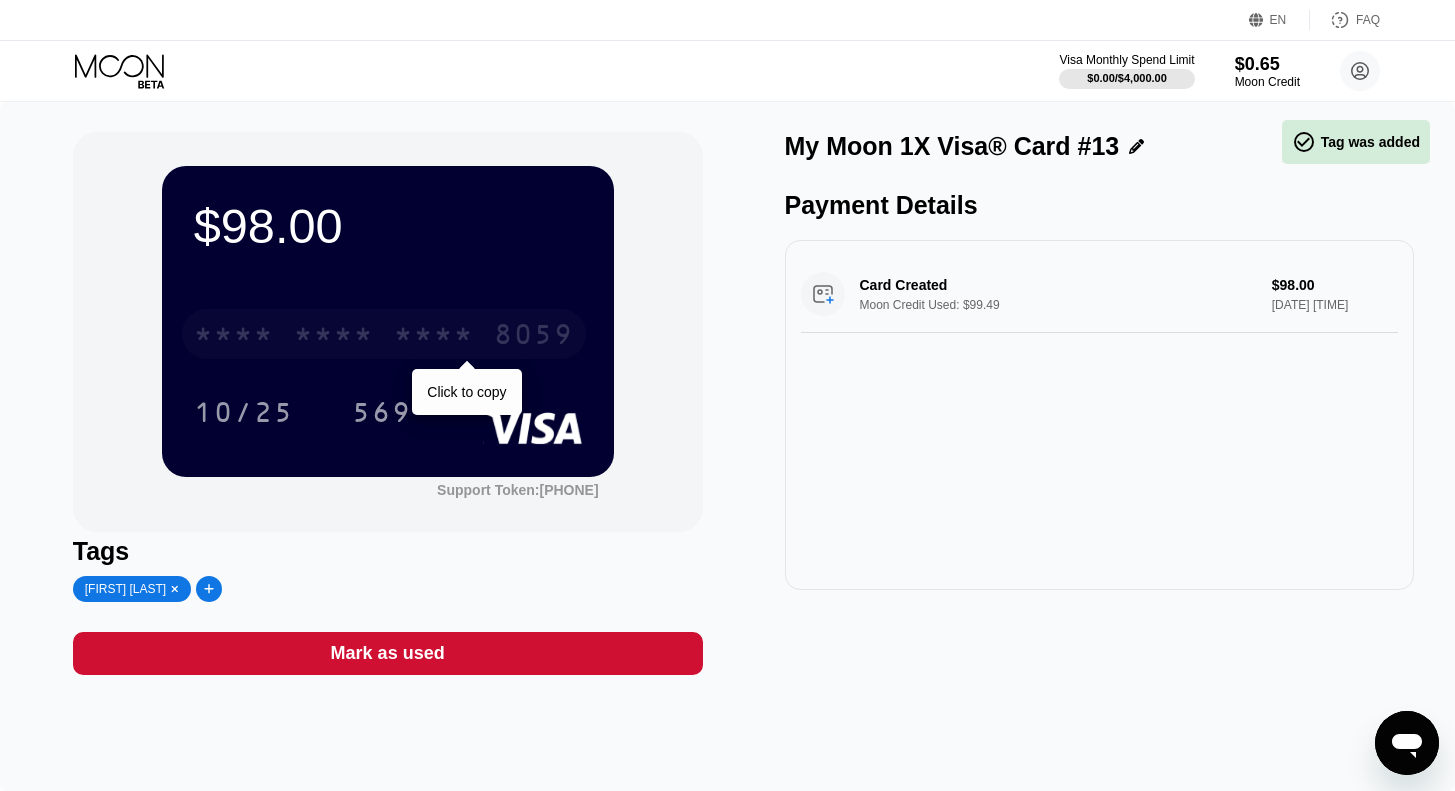 click on "* * * *" at bounding box center (334, 337) 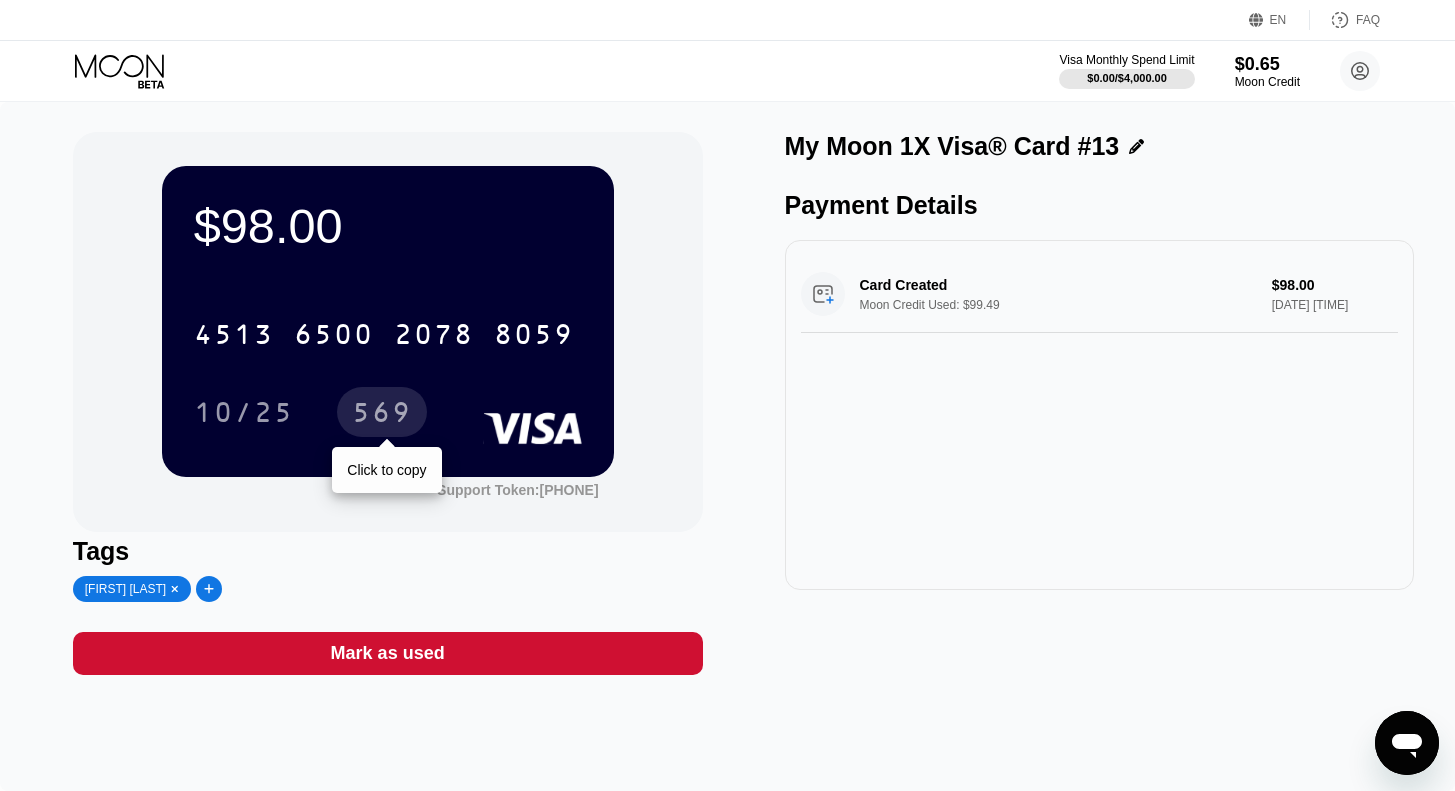click on "569" at bounding box center (382, 415) 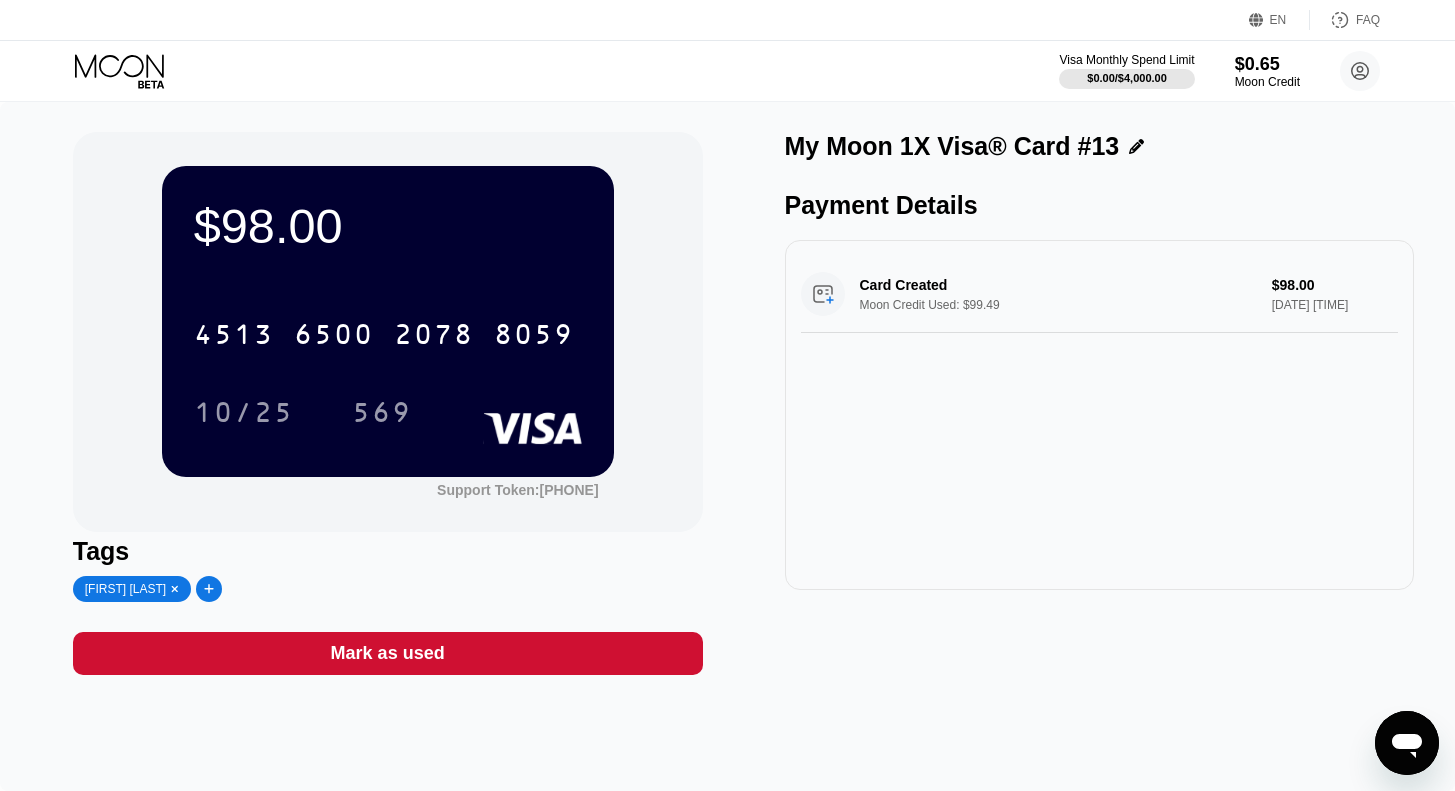 scroll, scrollTop: 0, scrollLeft: 0, axis: both 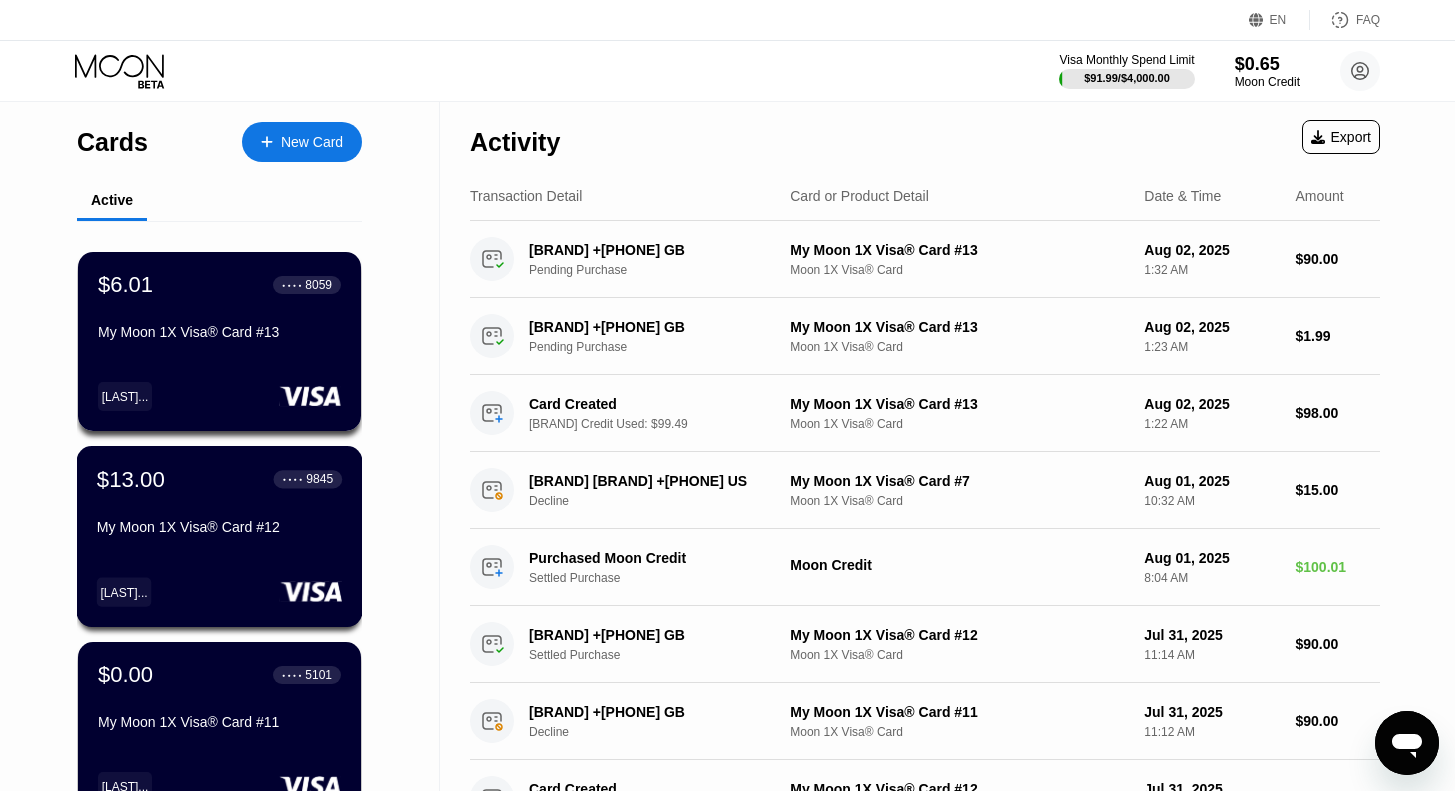 click on "$13.00 ● ● ● ● 9845 My Moon 1X Visa® Card #12 Susan..." at bounding box center [220, 536] 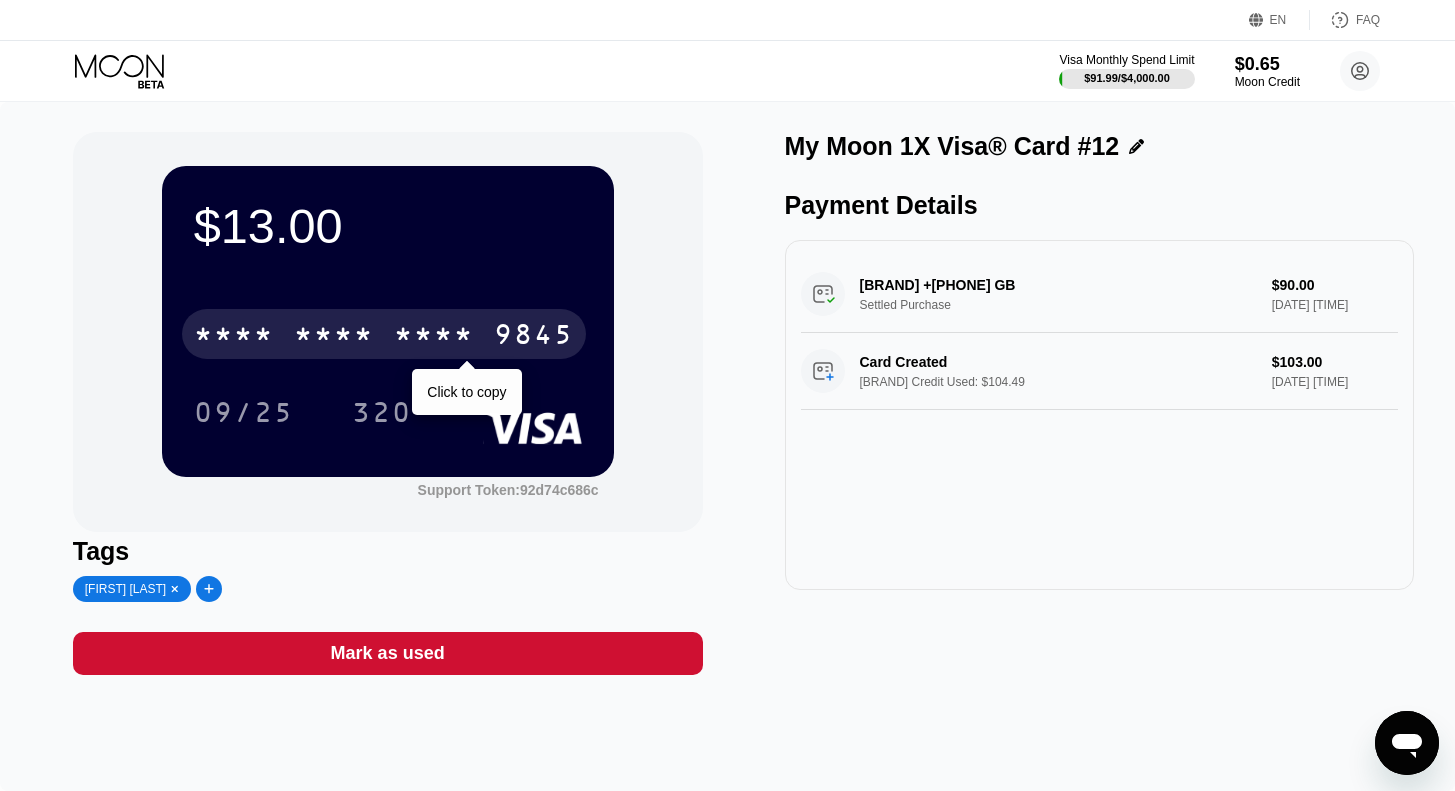 click on "* * * *" at bounding box center [434, 337] 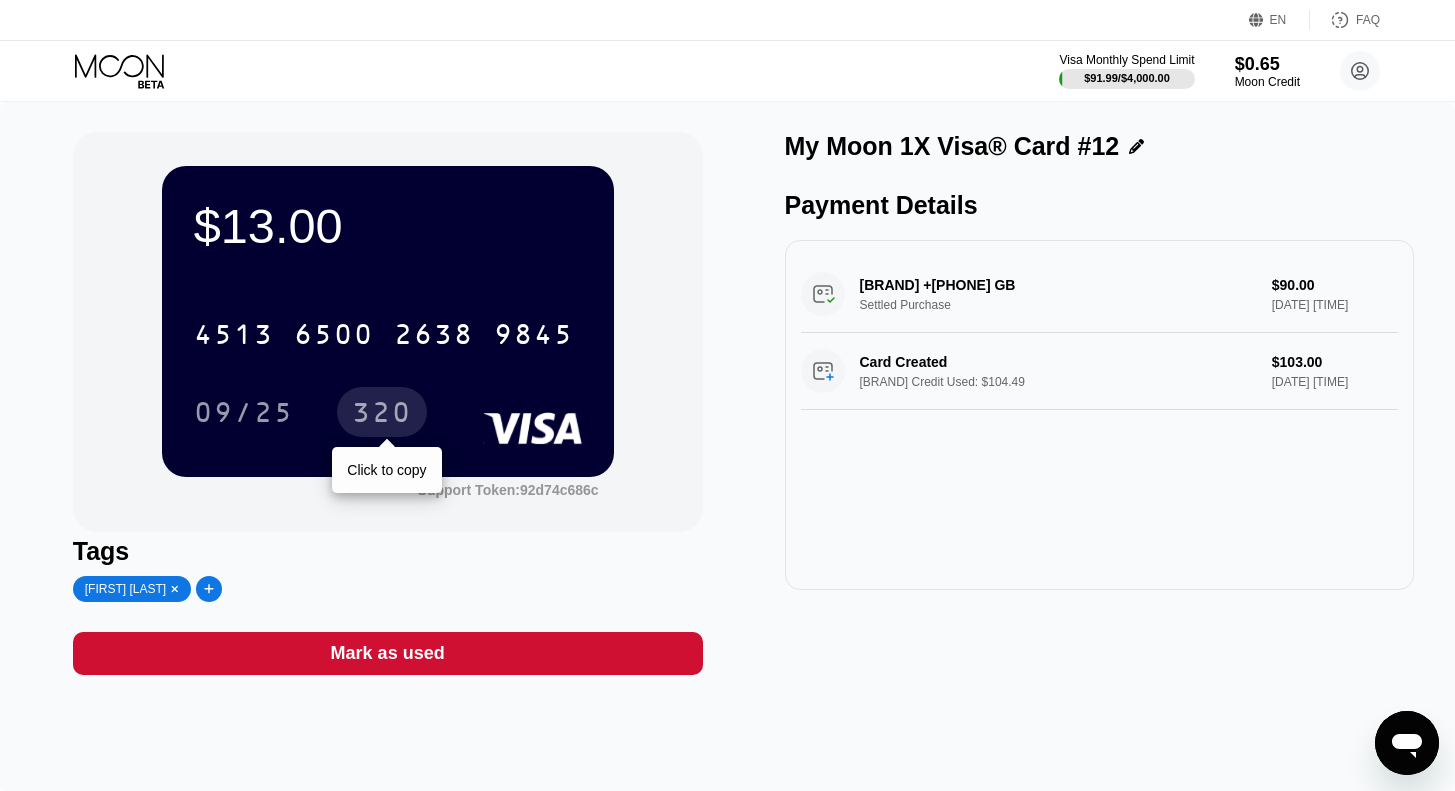 click on "320" at bounding box center (382, 415) 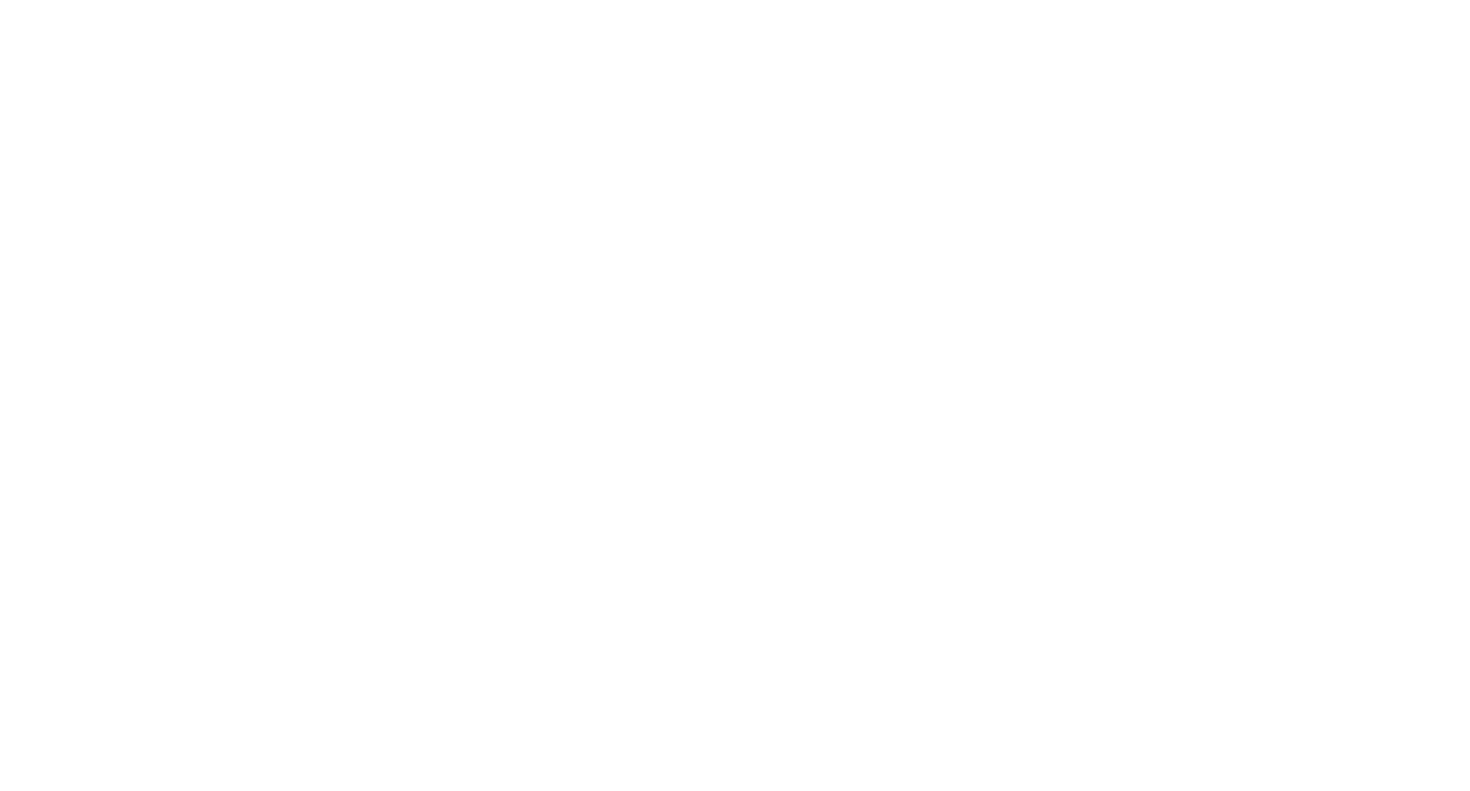 scroll, scrollTop: 0, scrollLeft: 0, axis: both 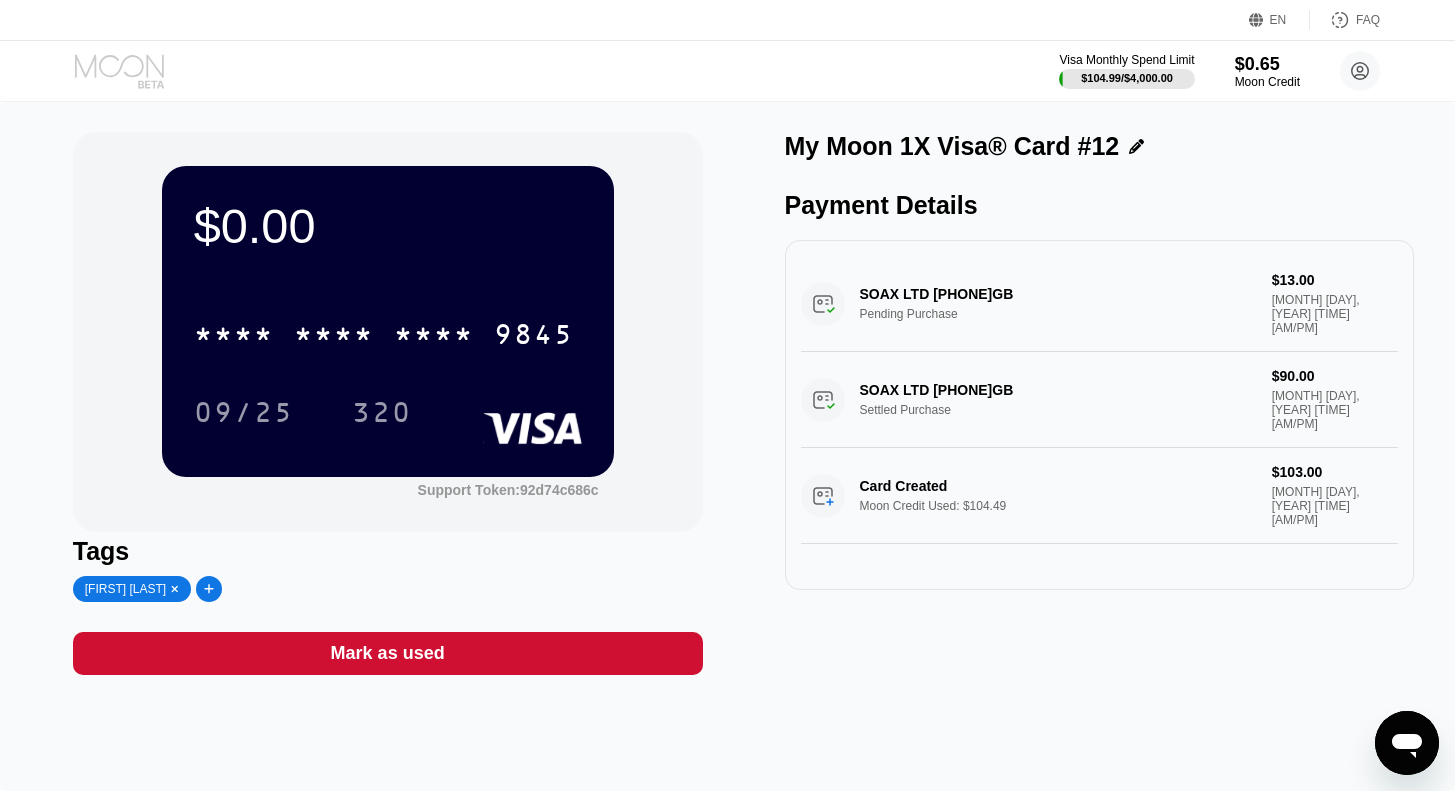 click 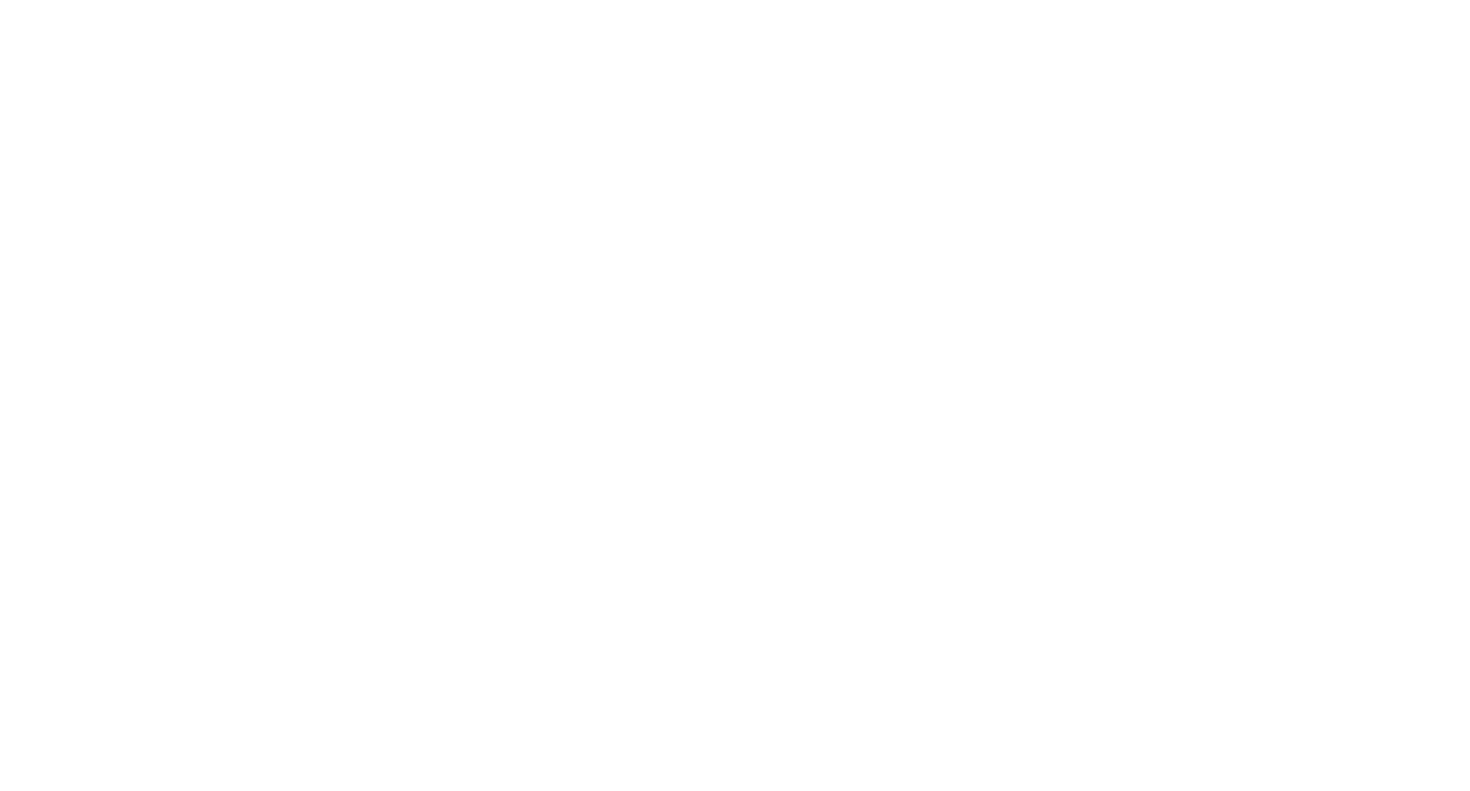 scroll, scrollTop: 0, scrollLeft: 0, axis: both 